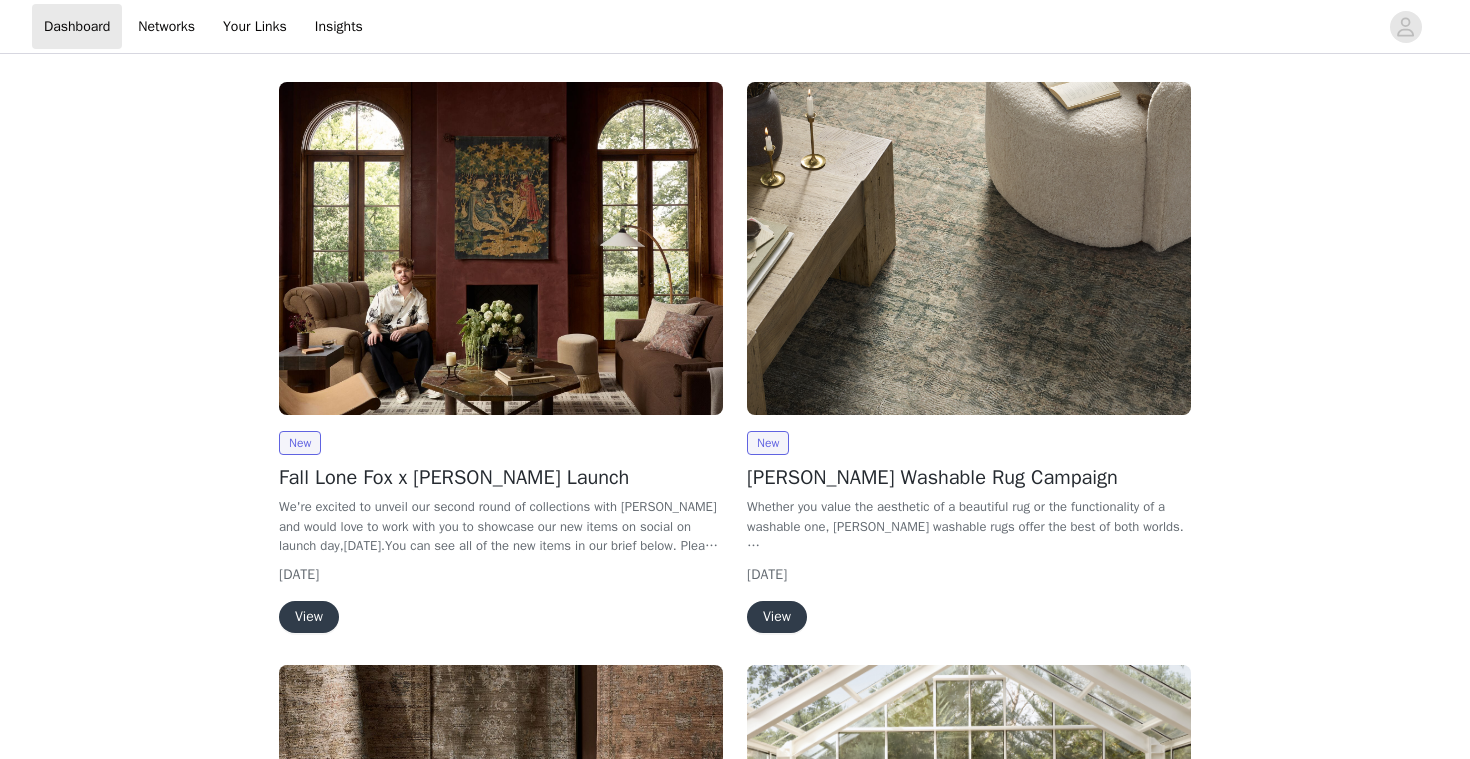 scroll, scrollTop: 0, scrollLeft: 0, axis: both 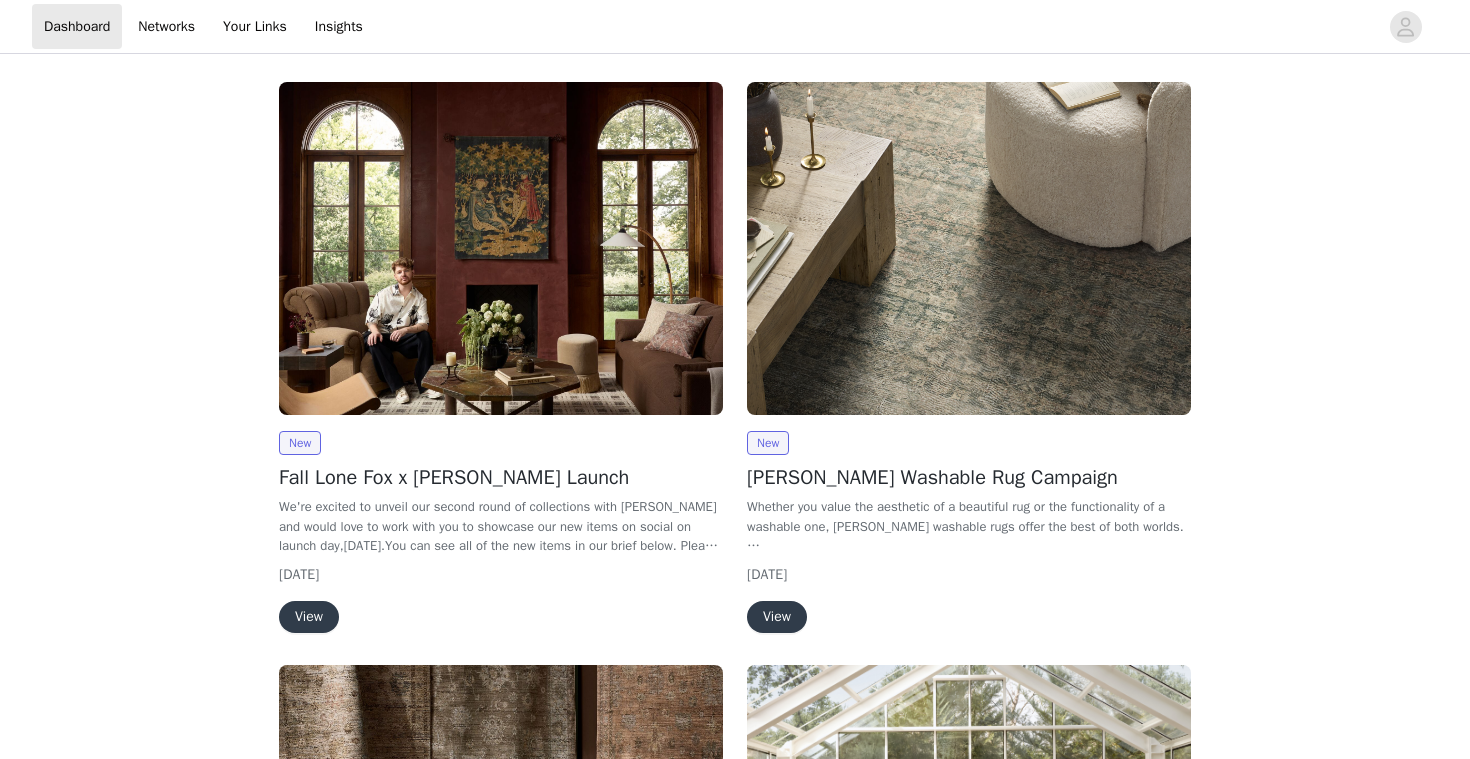 click on "View" at bounding box center [309, 617] 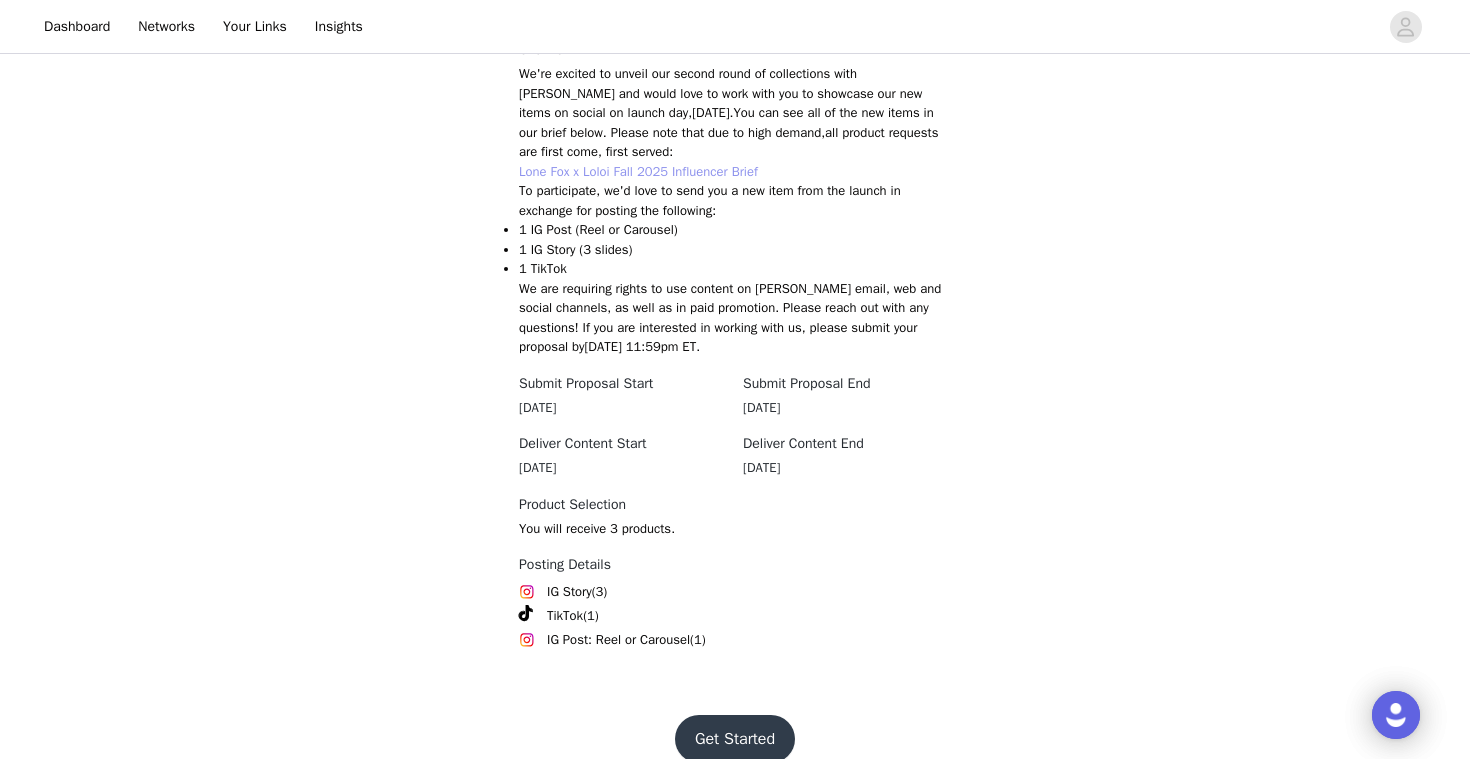scroll, scrollTop: 776, scrollLeft: 0, axis: vertical 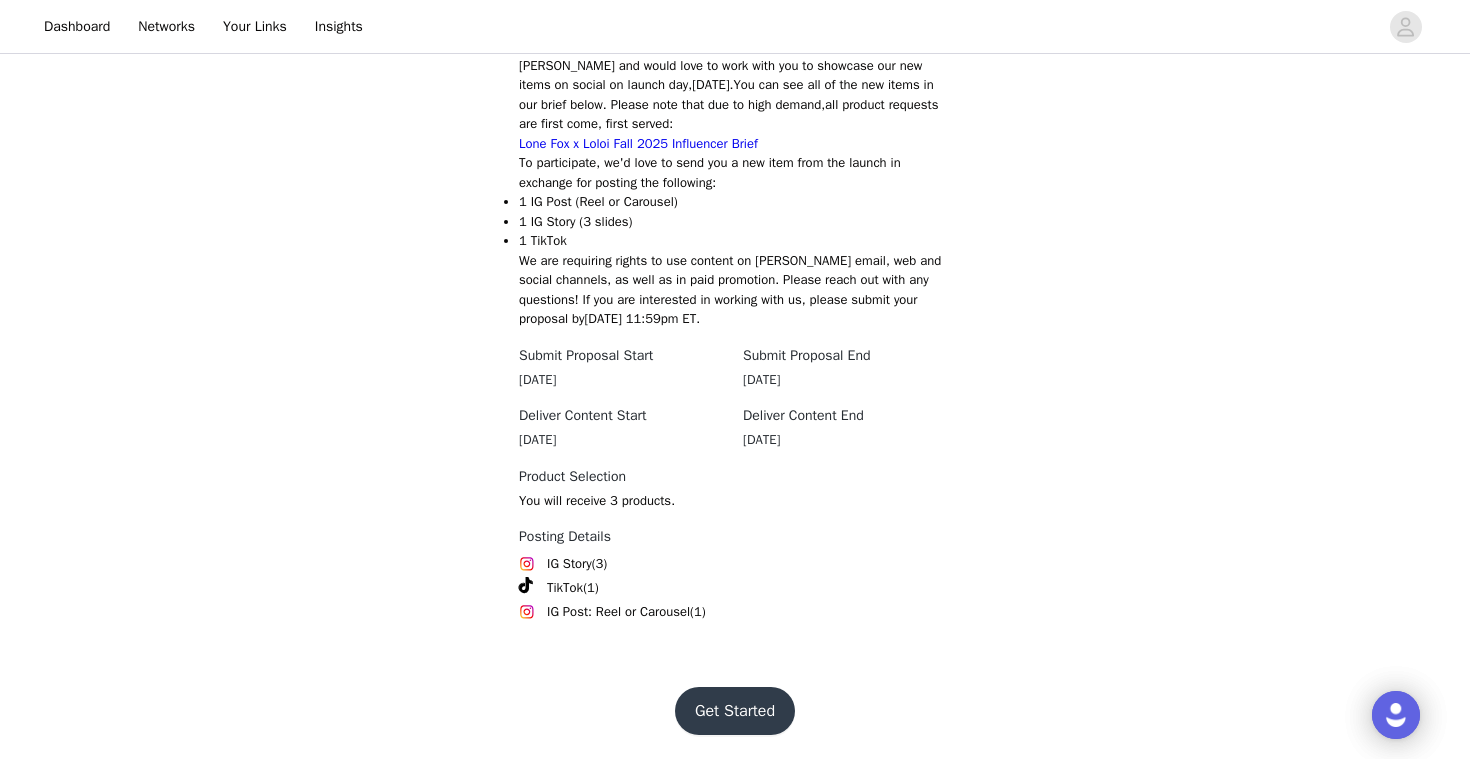 click on "Get Started" at bounding box center [735, 711] 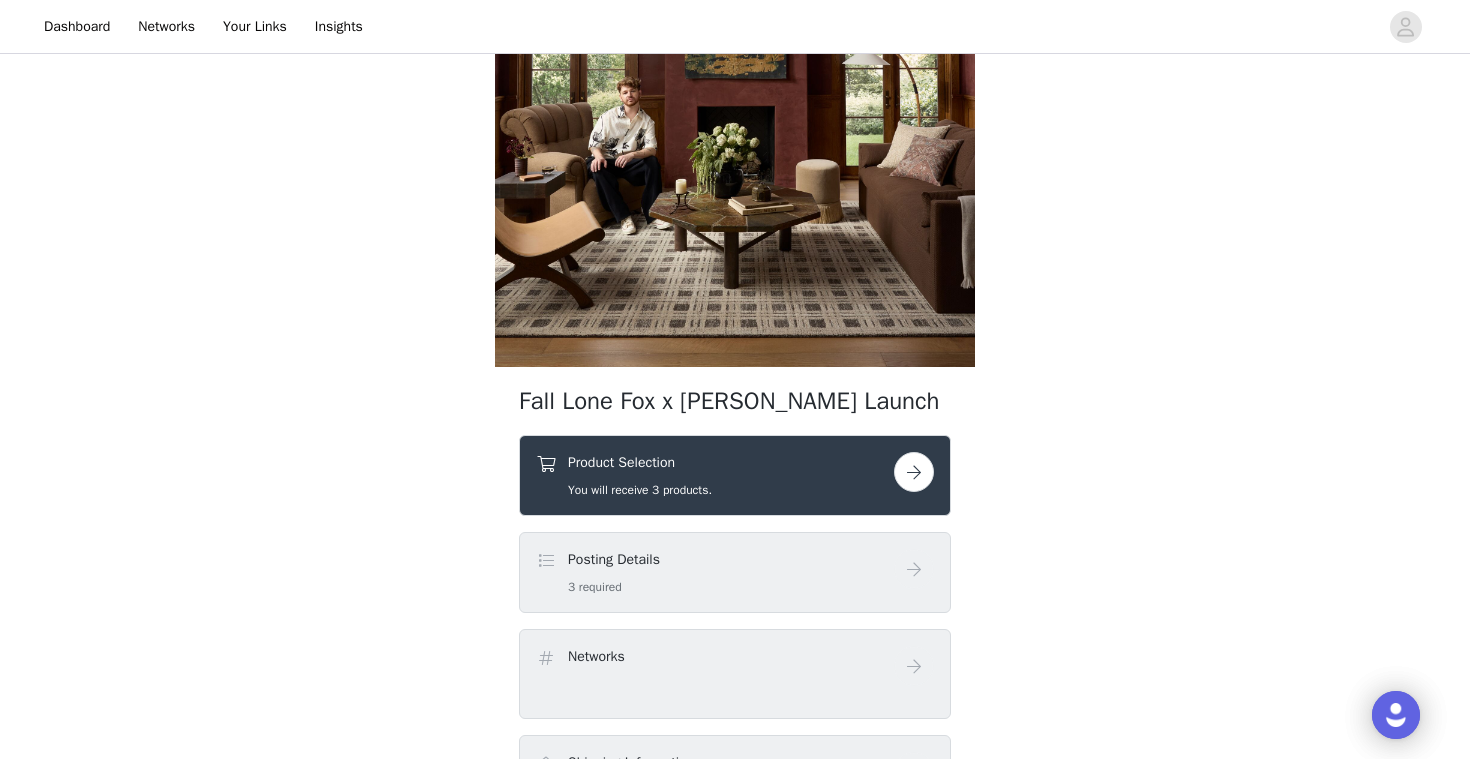 scroll, scrollTop: 292, scrollLeft: 0, axis: vertical 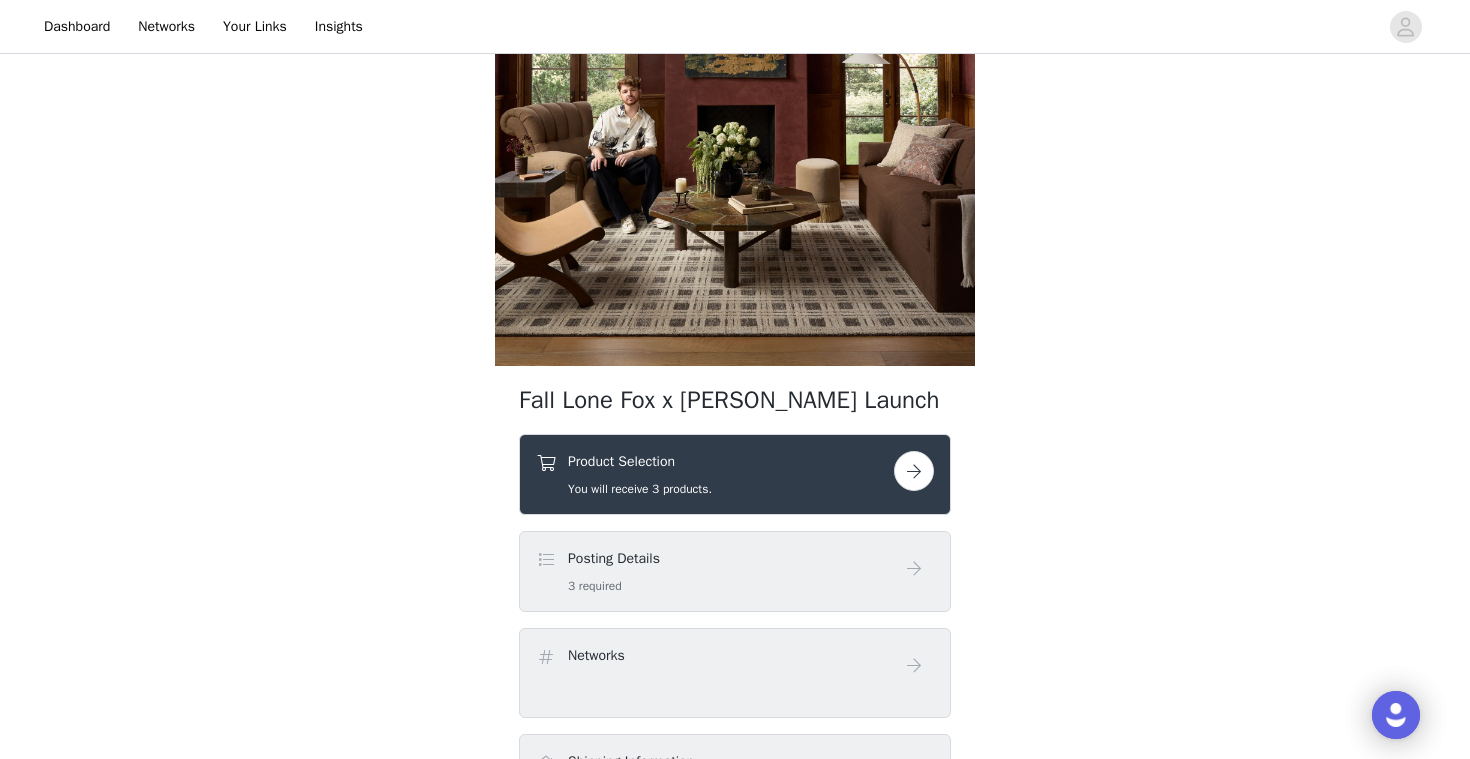 click on "You will receive 3 products." at bounding box center [640, 489] 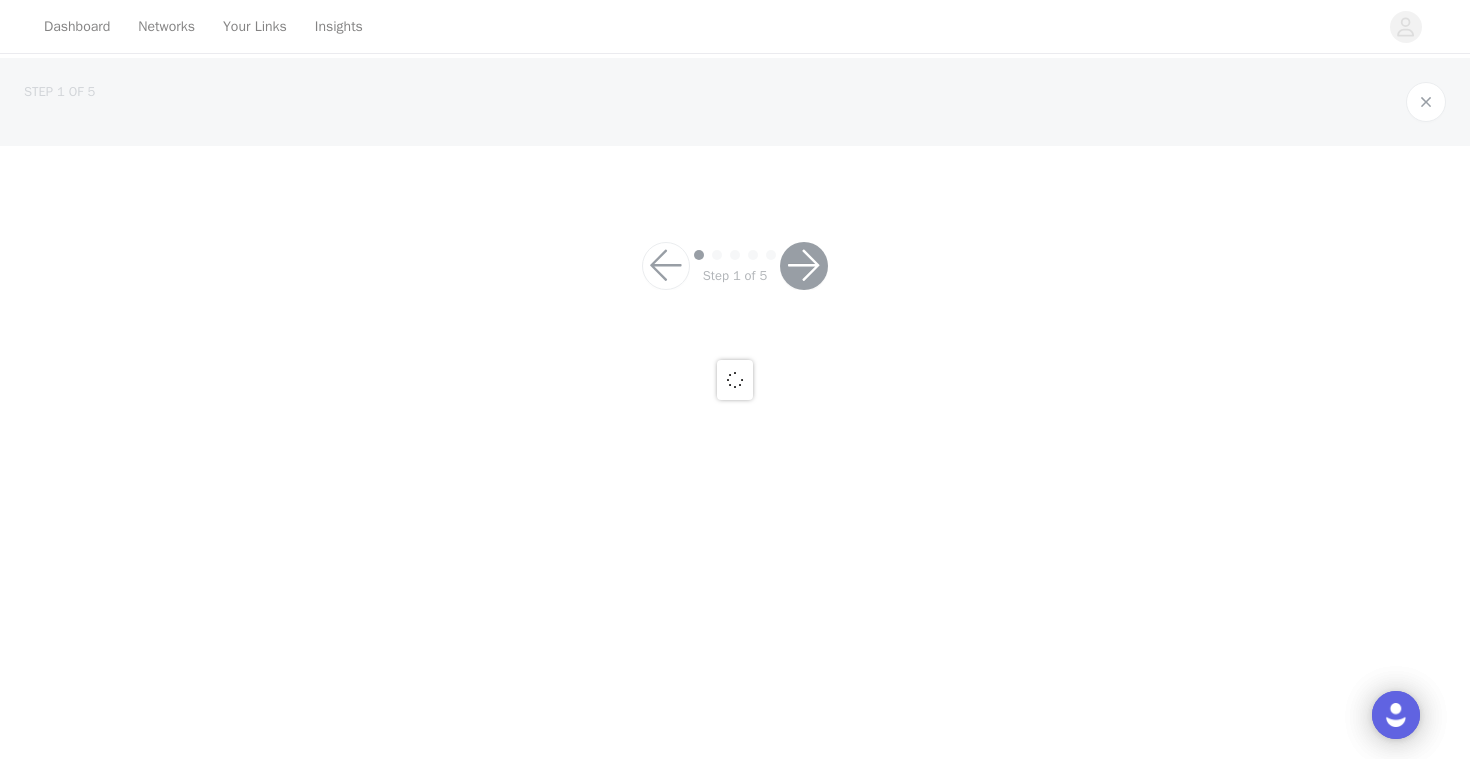 scroll, scrollTop: 0, scrollLeft: 0, axis: both 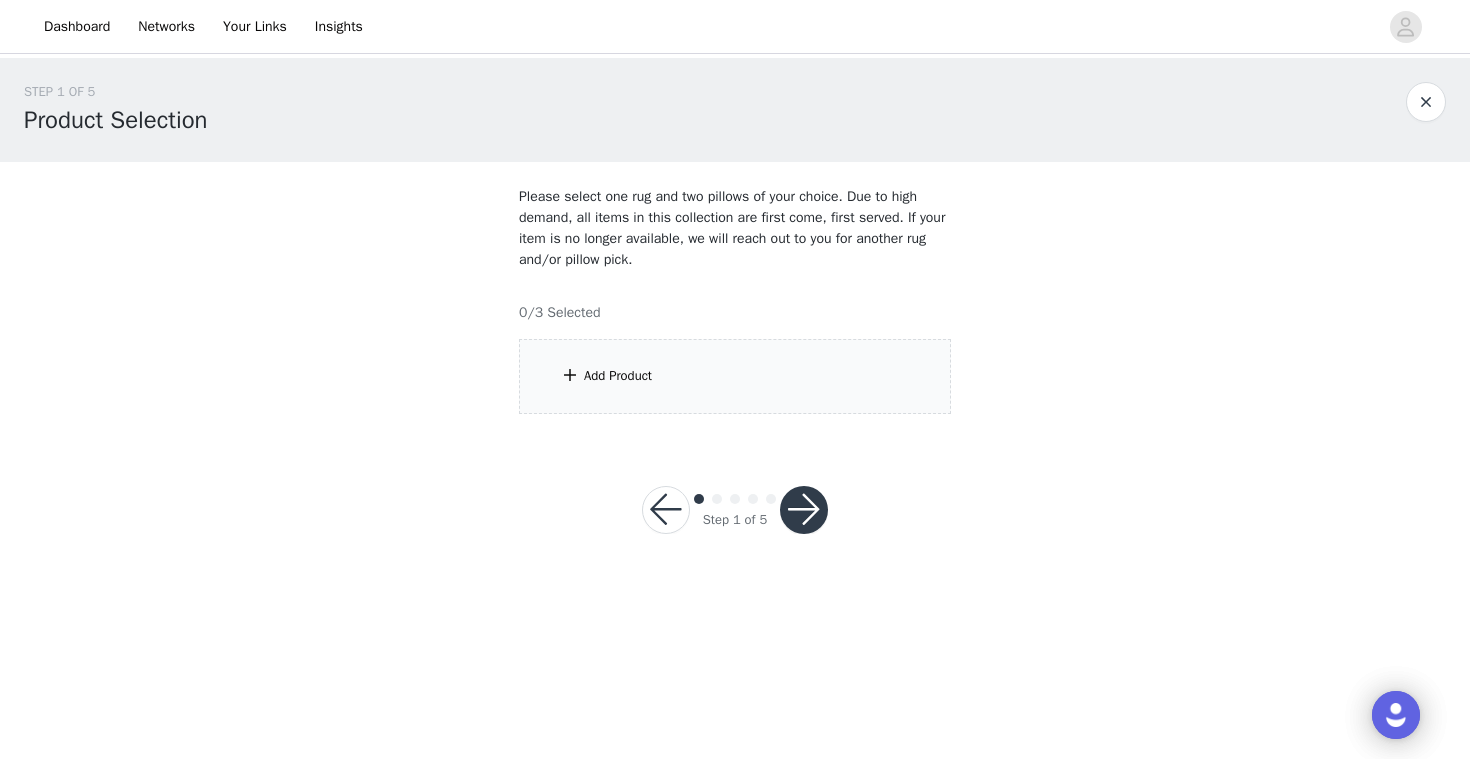 click on "Add Product" at bounding box center (735, 376) 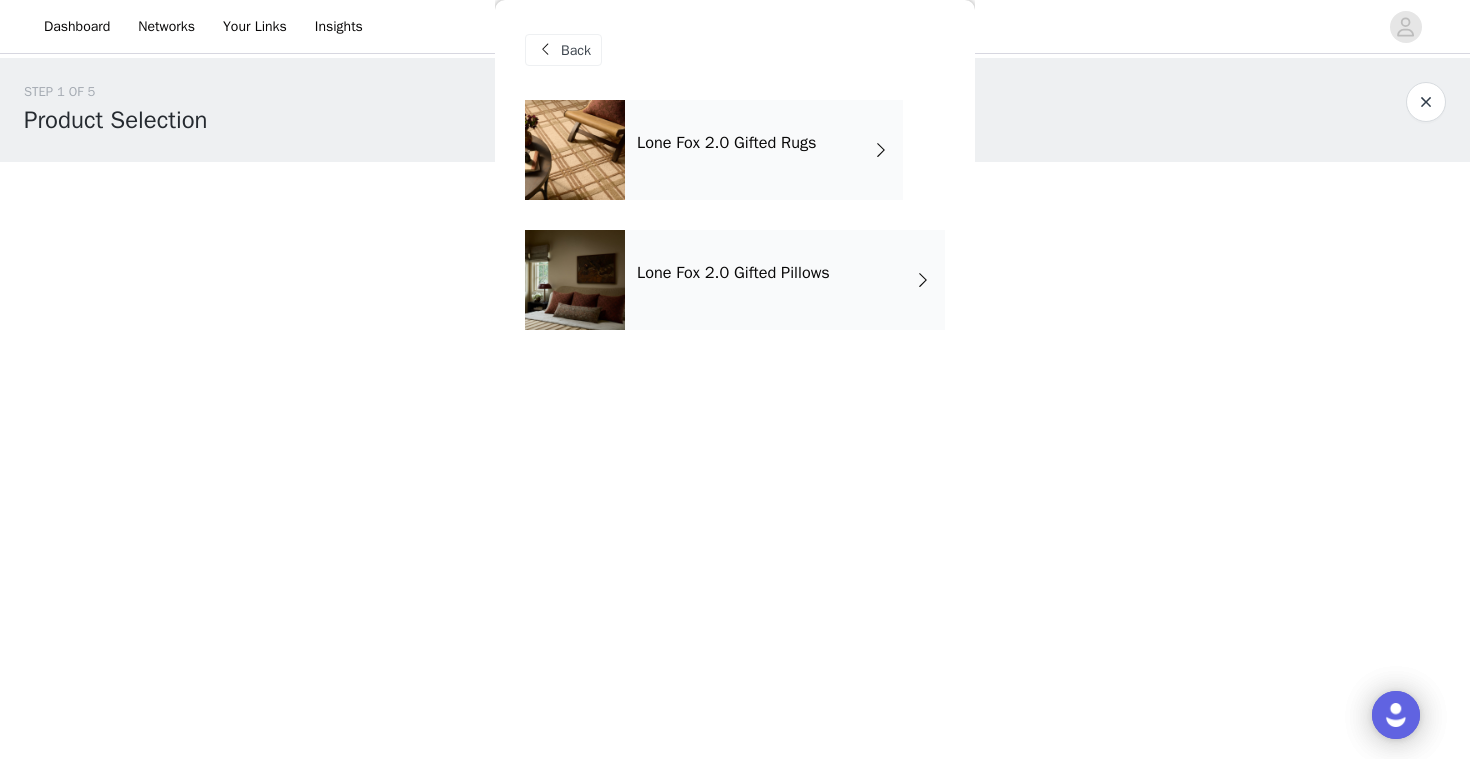click on "Lone Fox 2.0 Gifted Pillows" at bounding box center (785, 280) 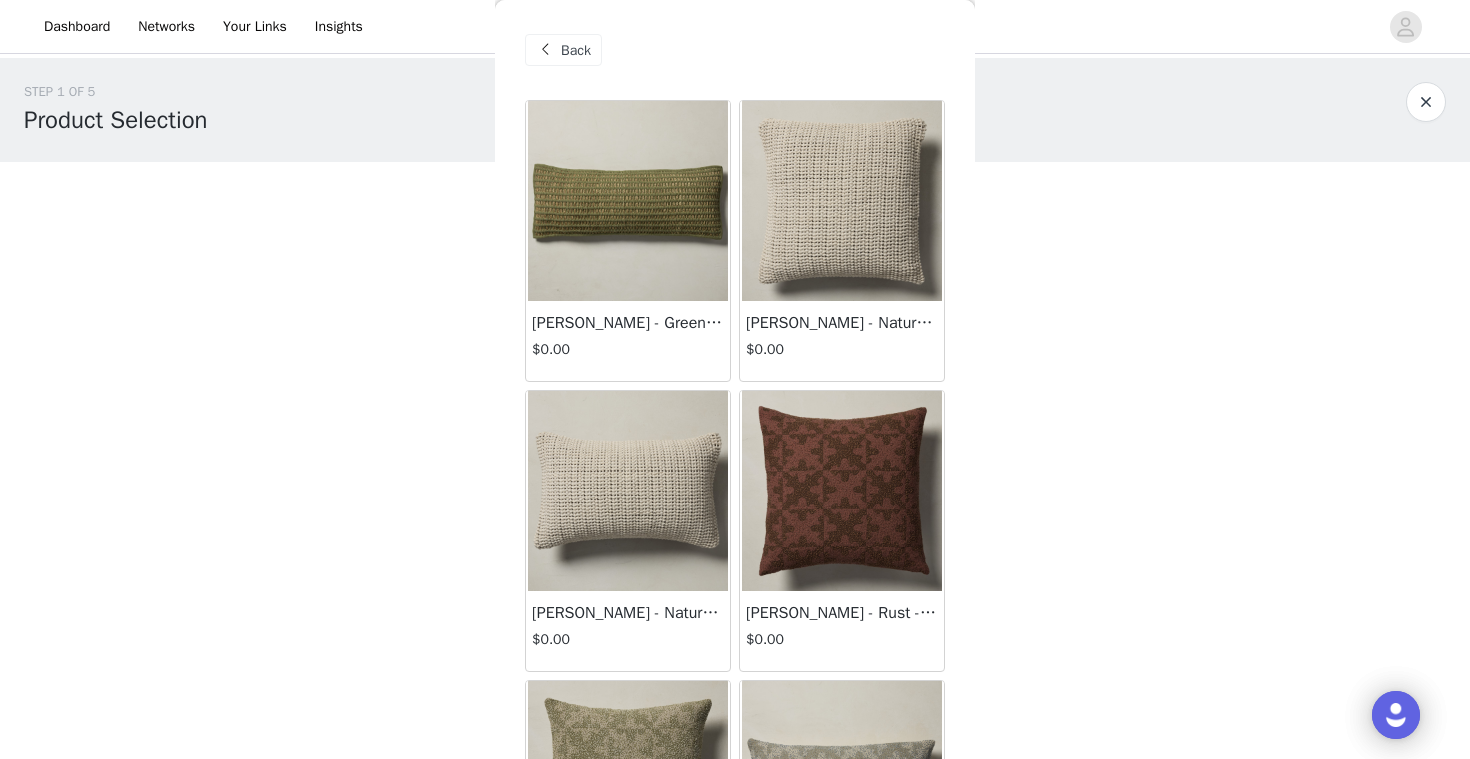 click at bounding box center (842, 201) 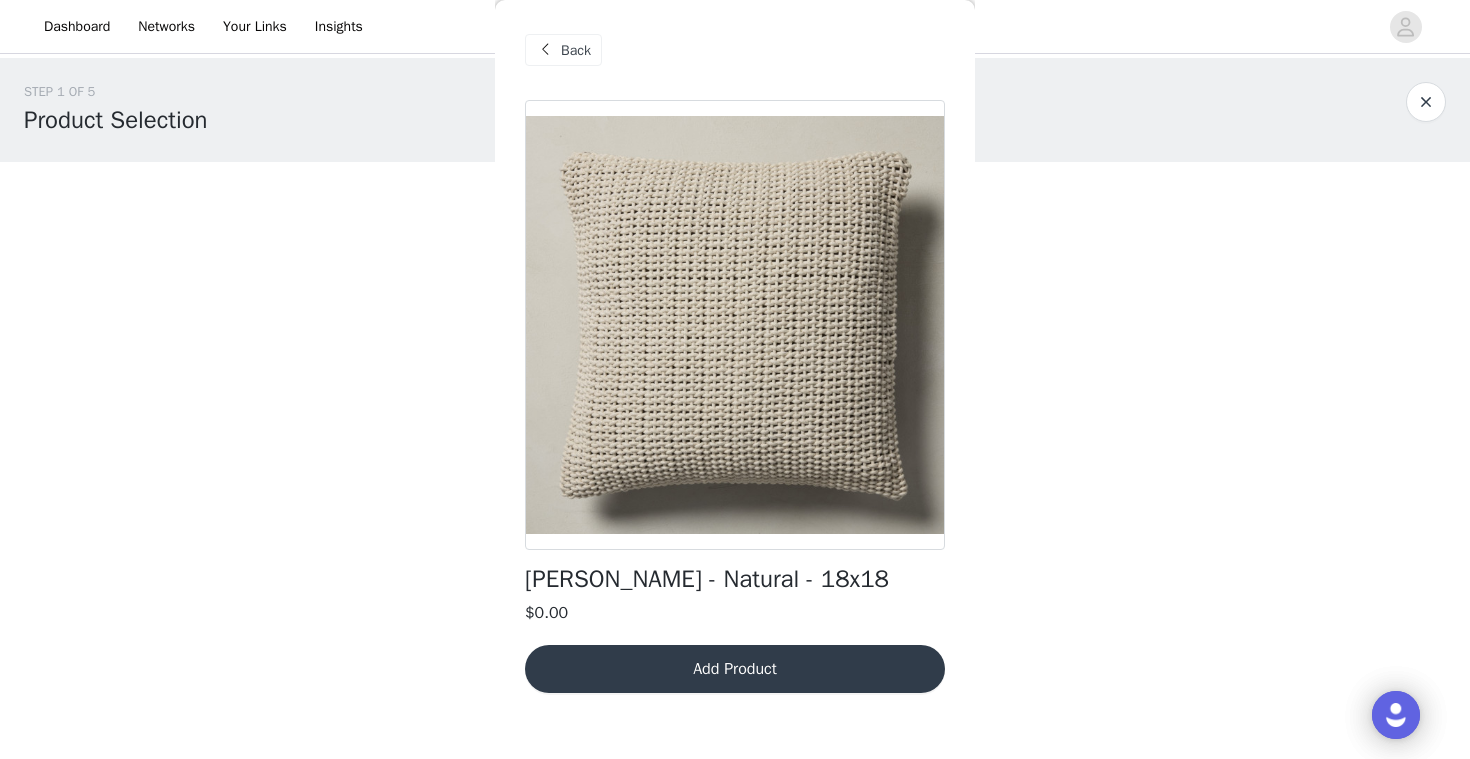 click on "Add Product" at bounding box center (735, 669) 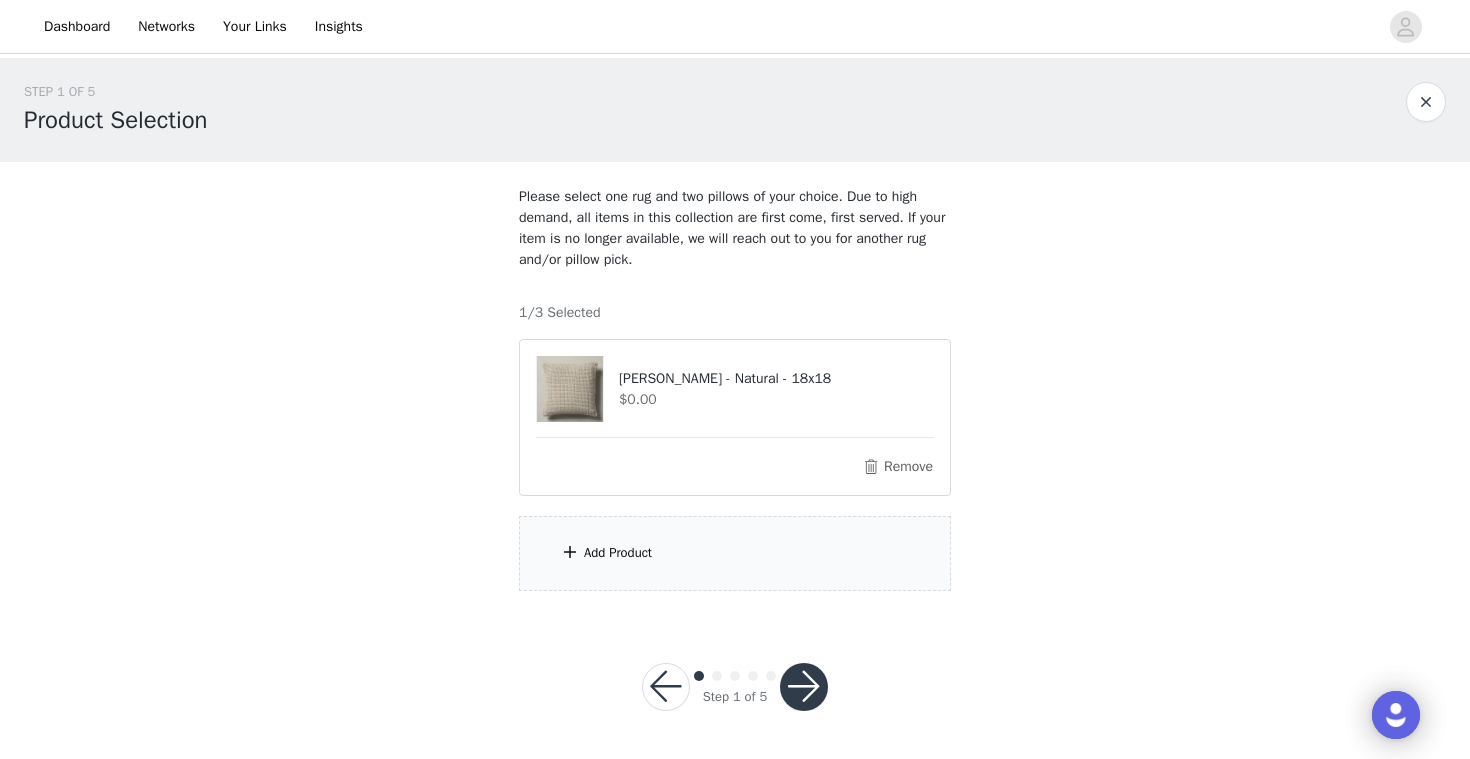click on "Add Product" at bounding box center [735, 553] 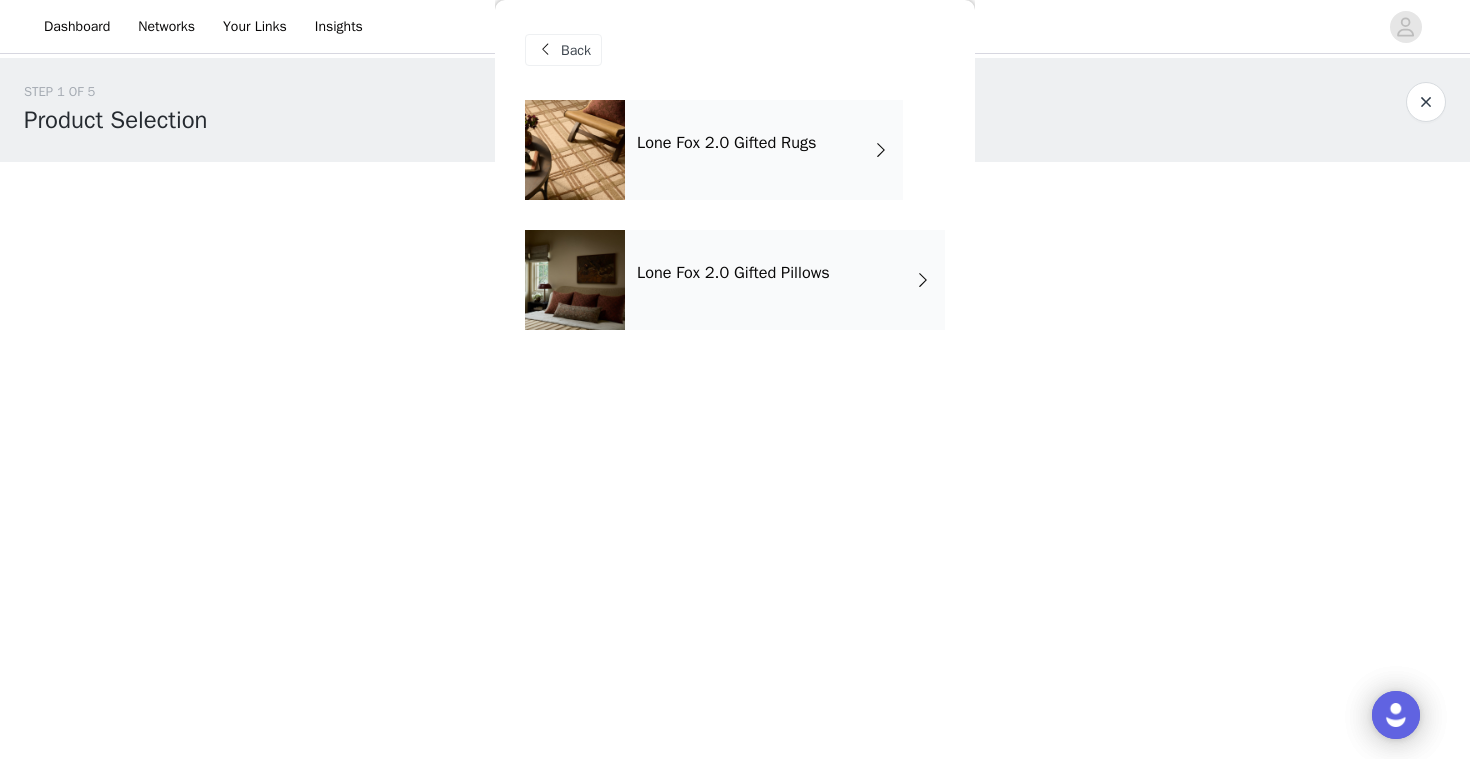 click on "Lone Fox 2.0 Gifted Pillows" at bounding box center [785, 280] 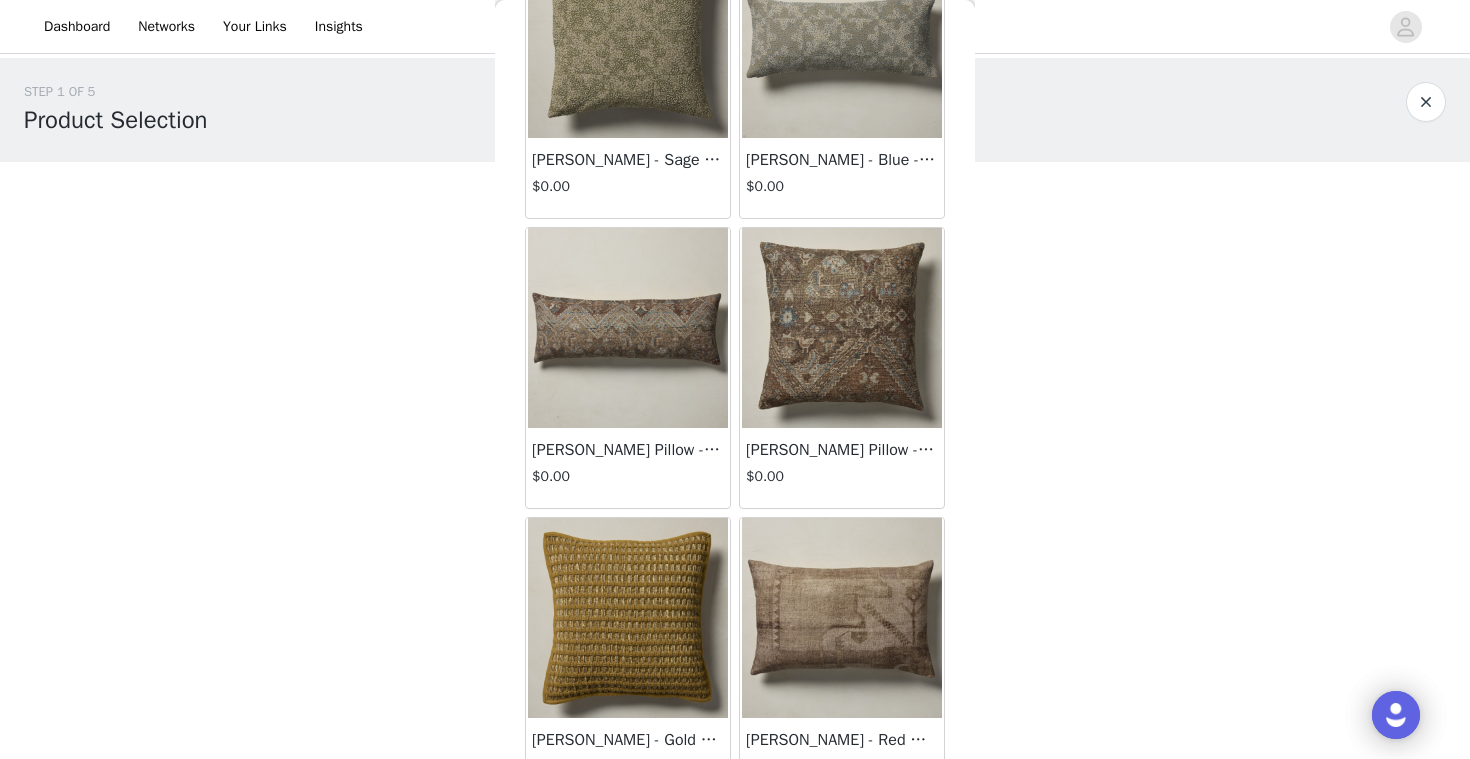 scroll, scrollTop: 957, scrollLeft: 0, axis: vertical 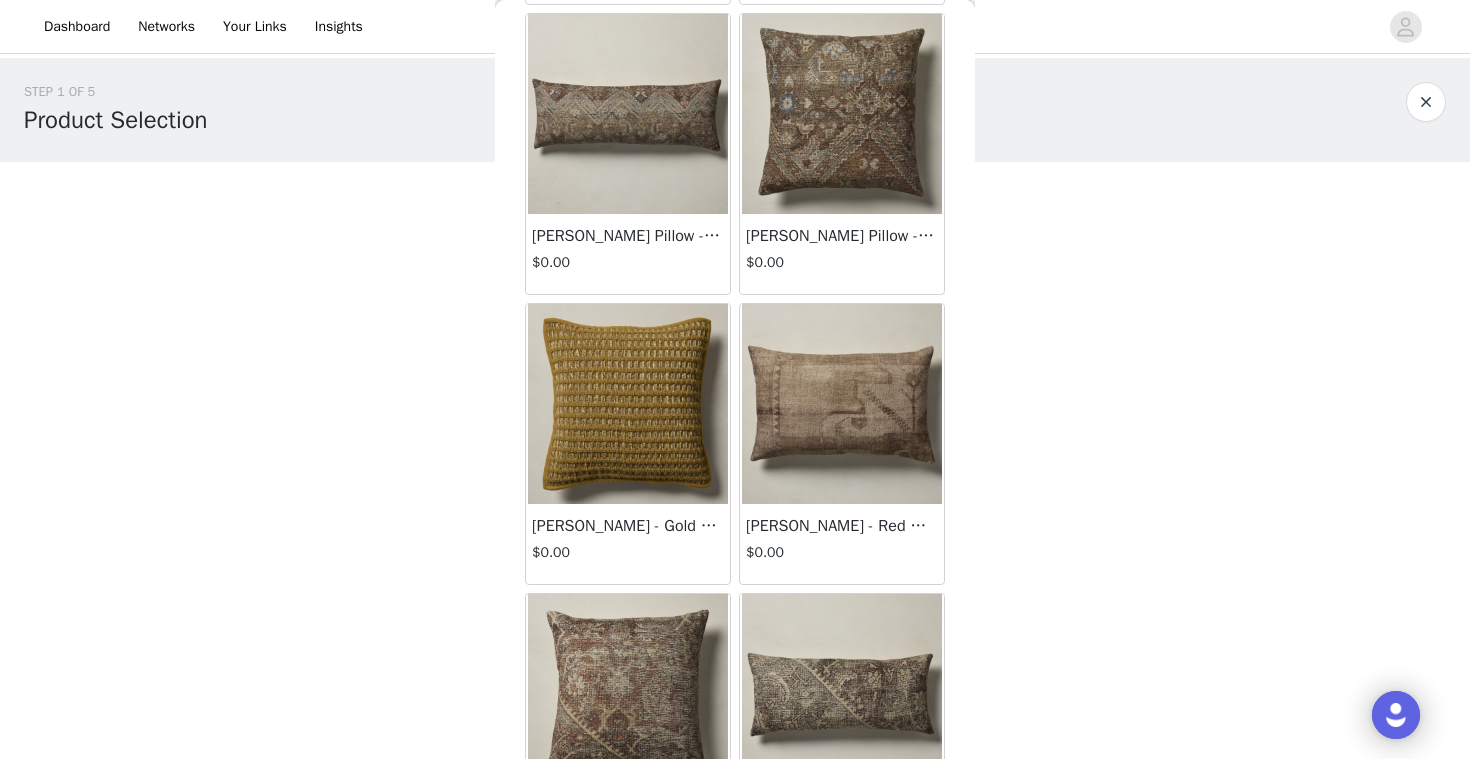 click at bounding box center [842, 404] 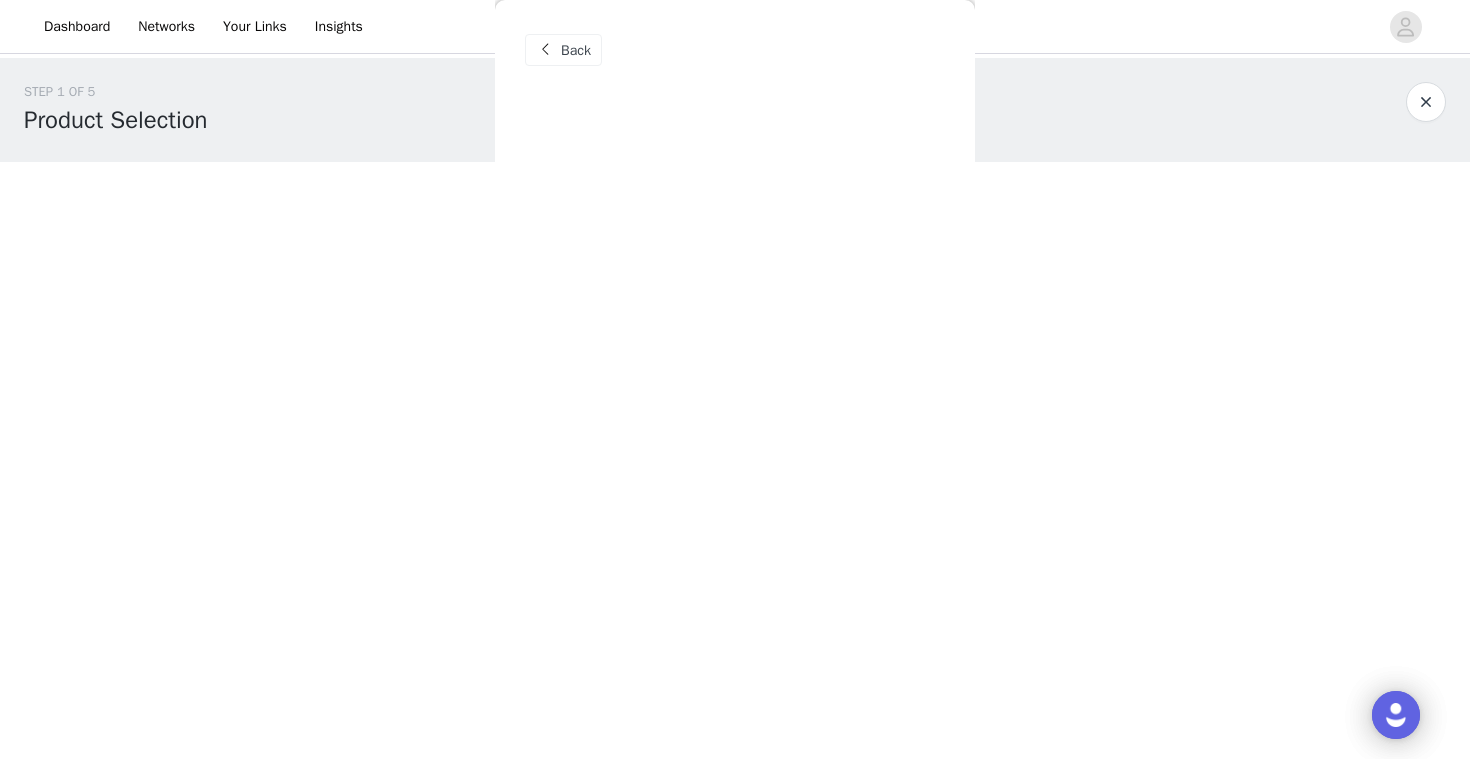 scroll, scrollTop: 0, scrollLeft: 0, axis: both 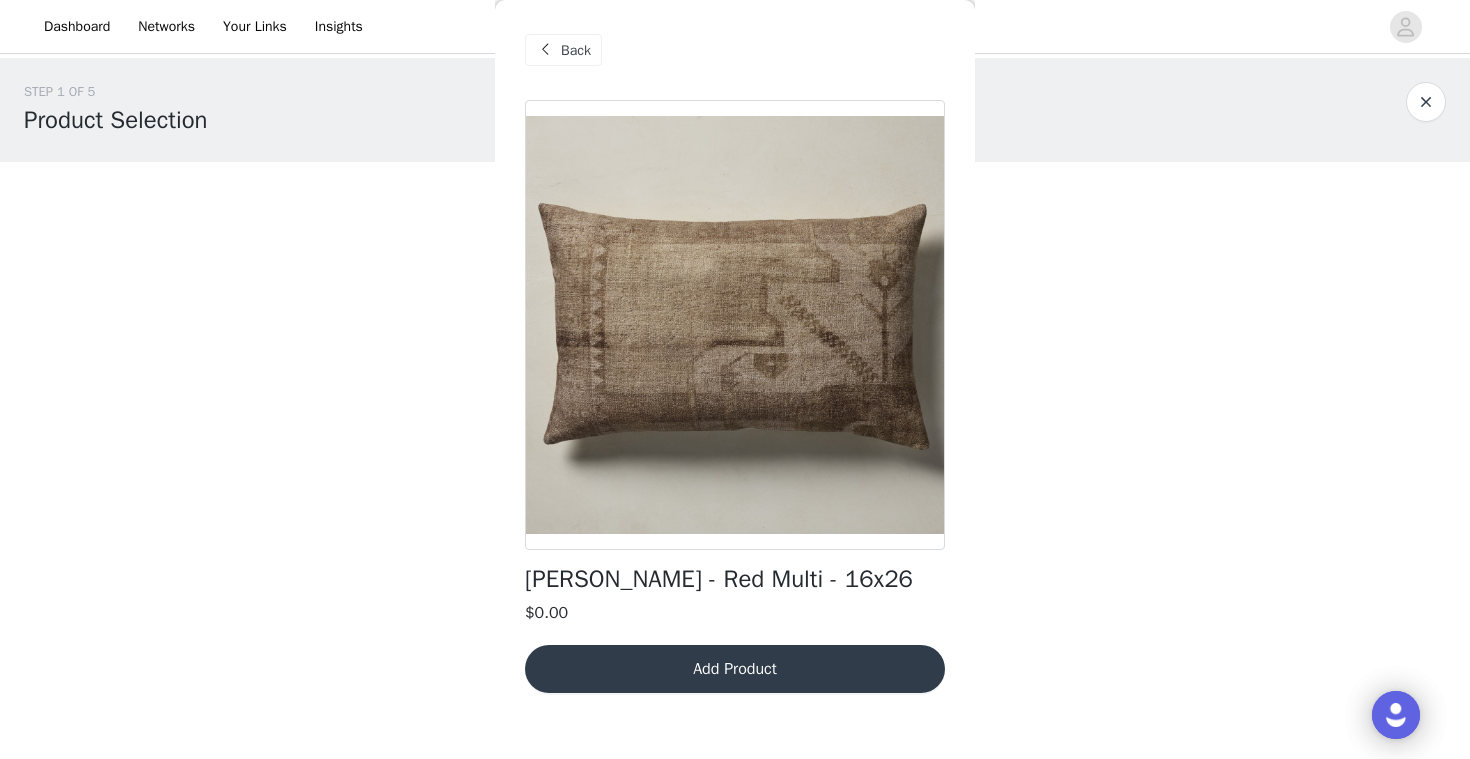 click on "Add Product" at bounding box center (735, 669) 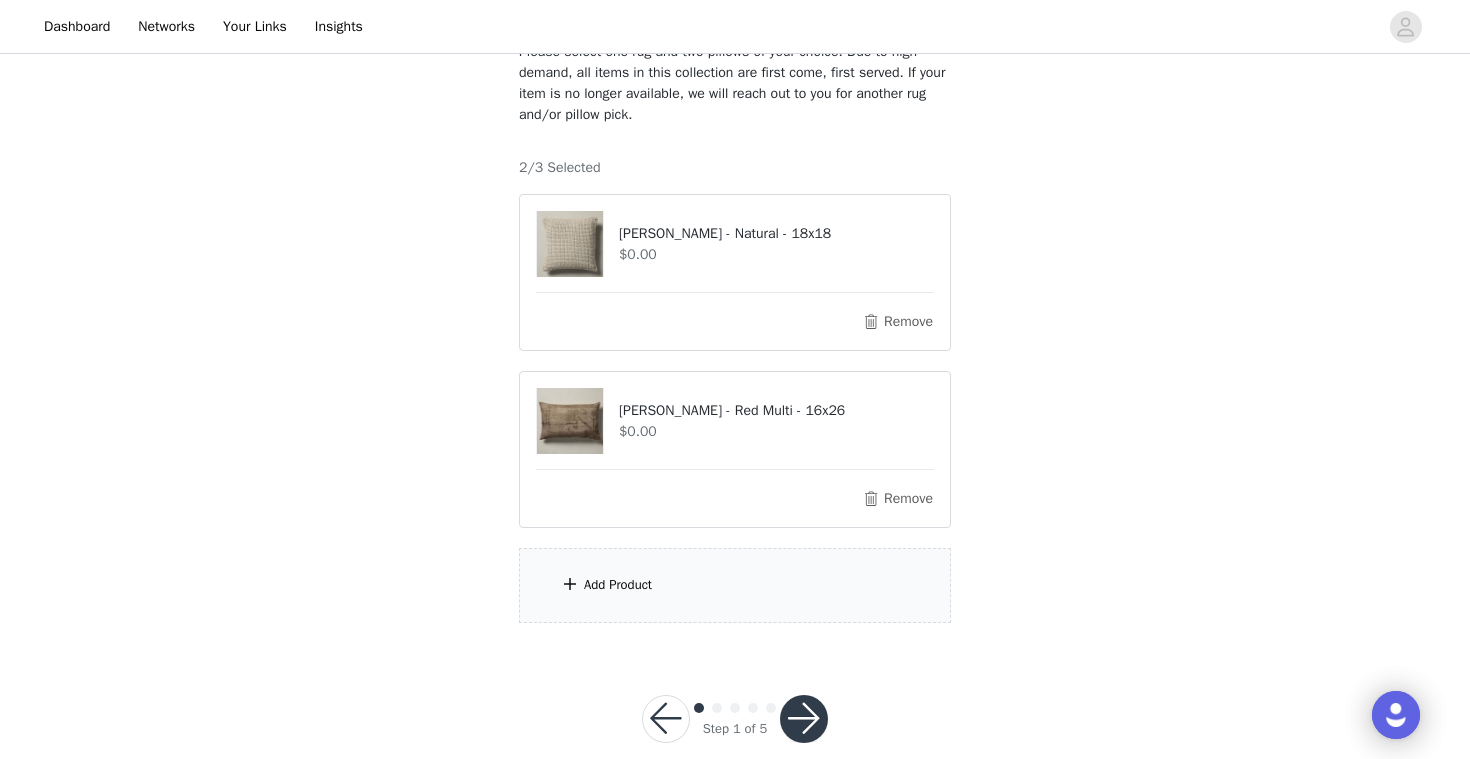 scroll, scrollTop: 146, scrollLeft: 0, axis: vertical 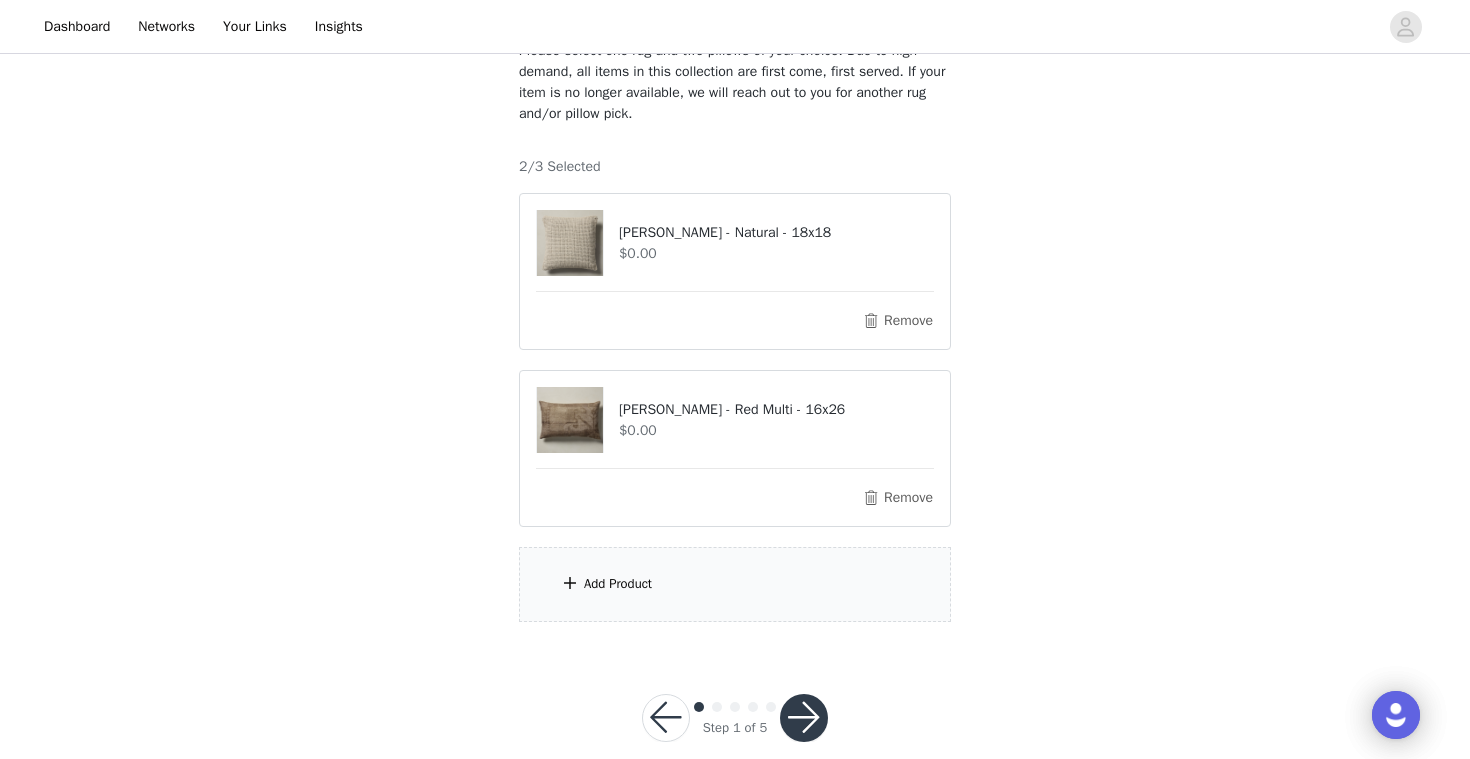 click on "Add Product" at bounding box center [735, 584] 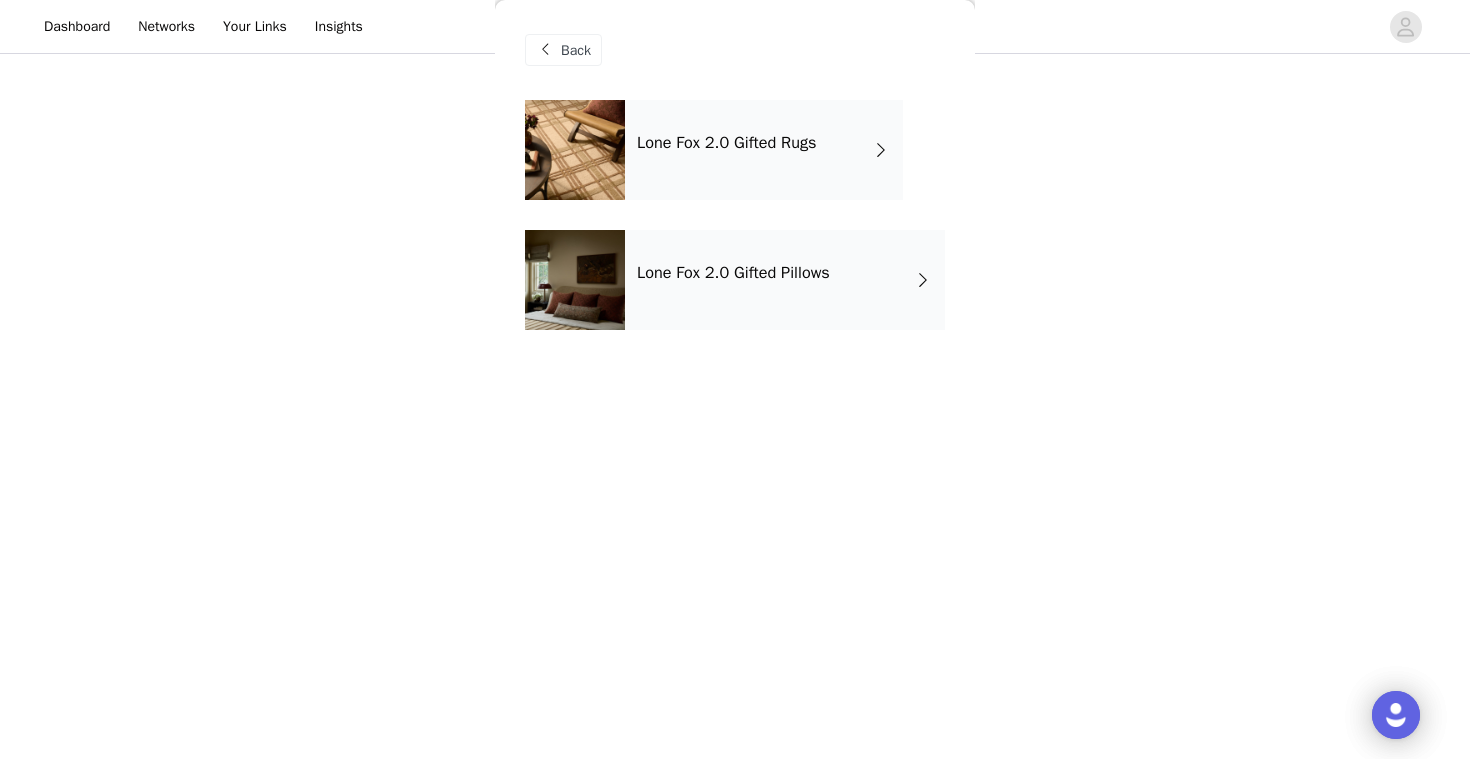 click on "Lone Fox 2.0 Gifted Rugs" at bounding box center (764, 150) 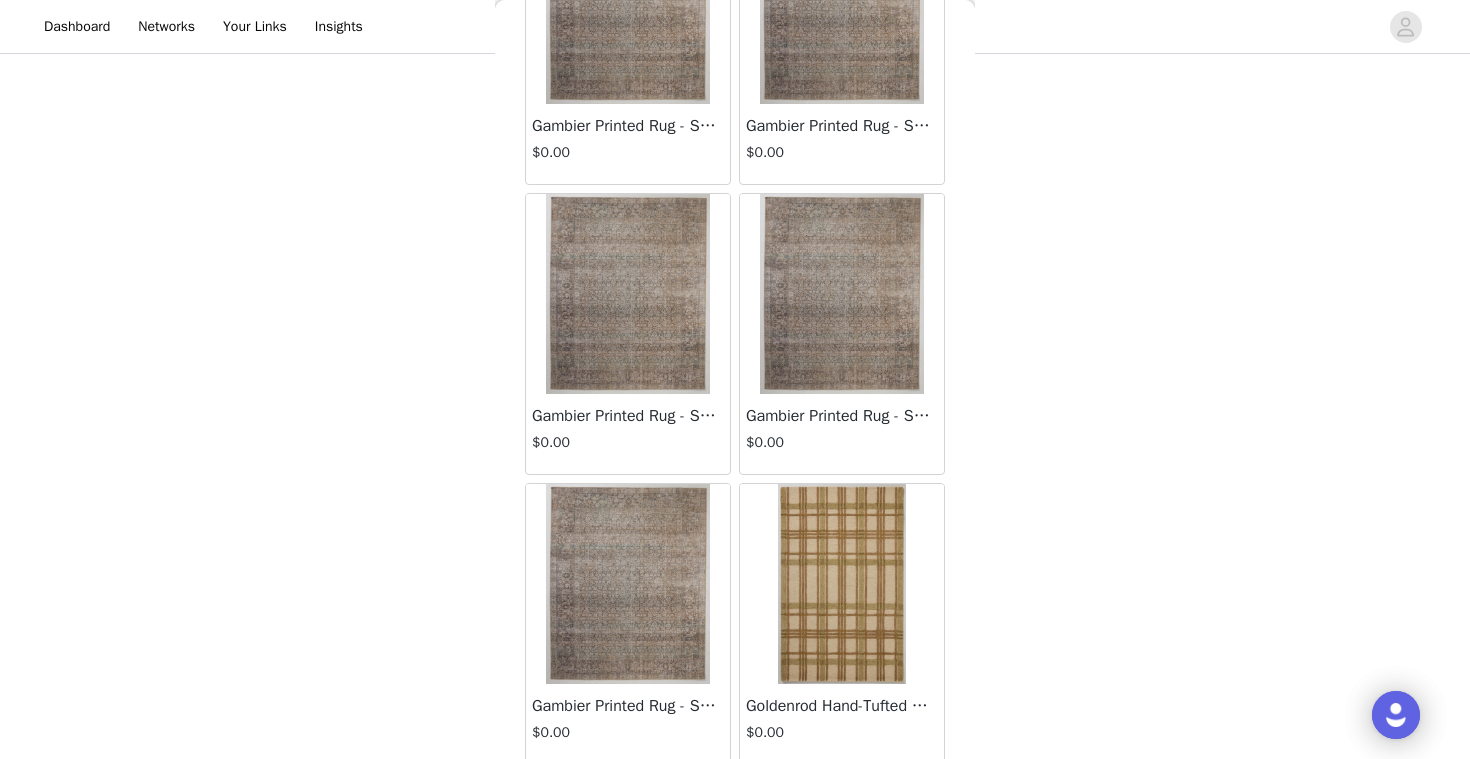 scroll, scrollTop: 2301, scrollLeft: 0, axis: vertical 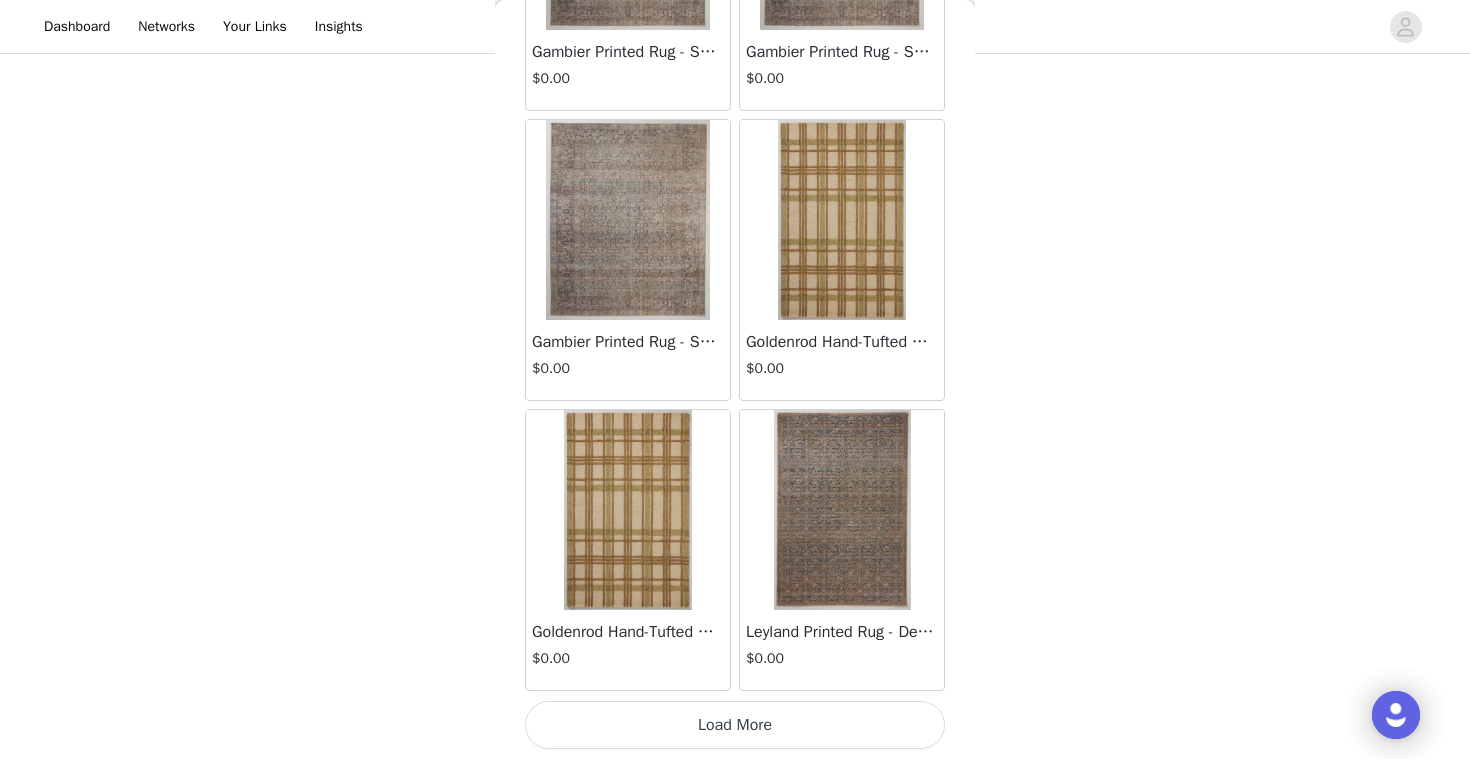 click on "Load More" at bounding box center [735, 725] 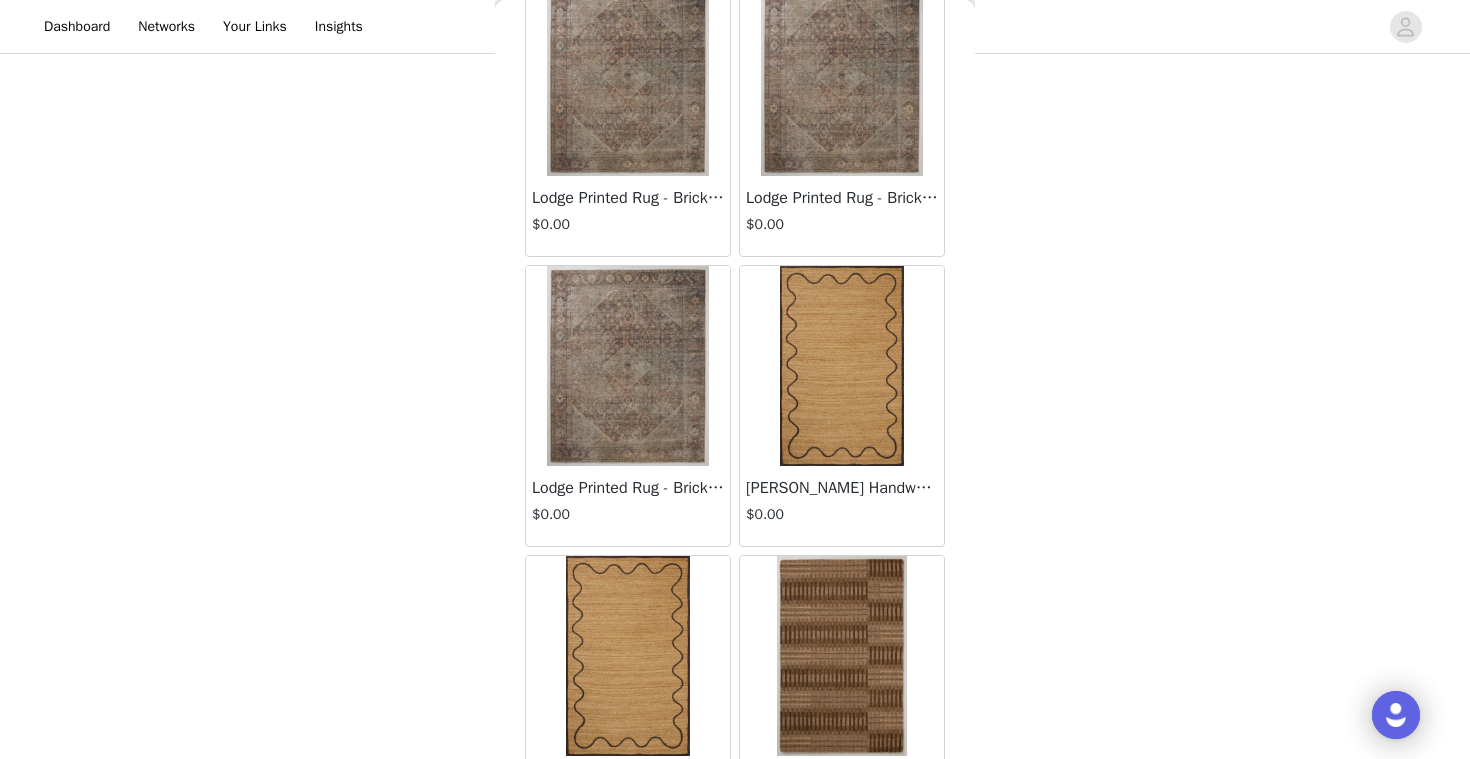 scroll, scrollTop: 3279, scrollLeft: 0, axis: vertical 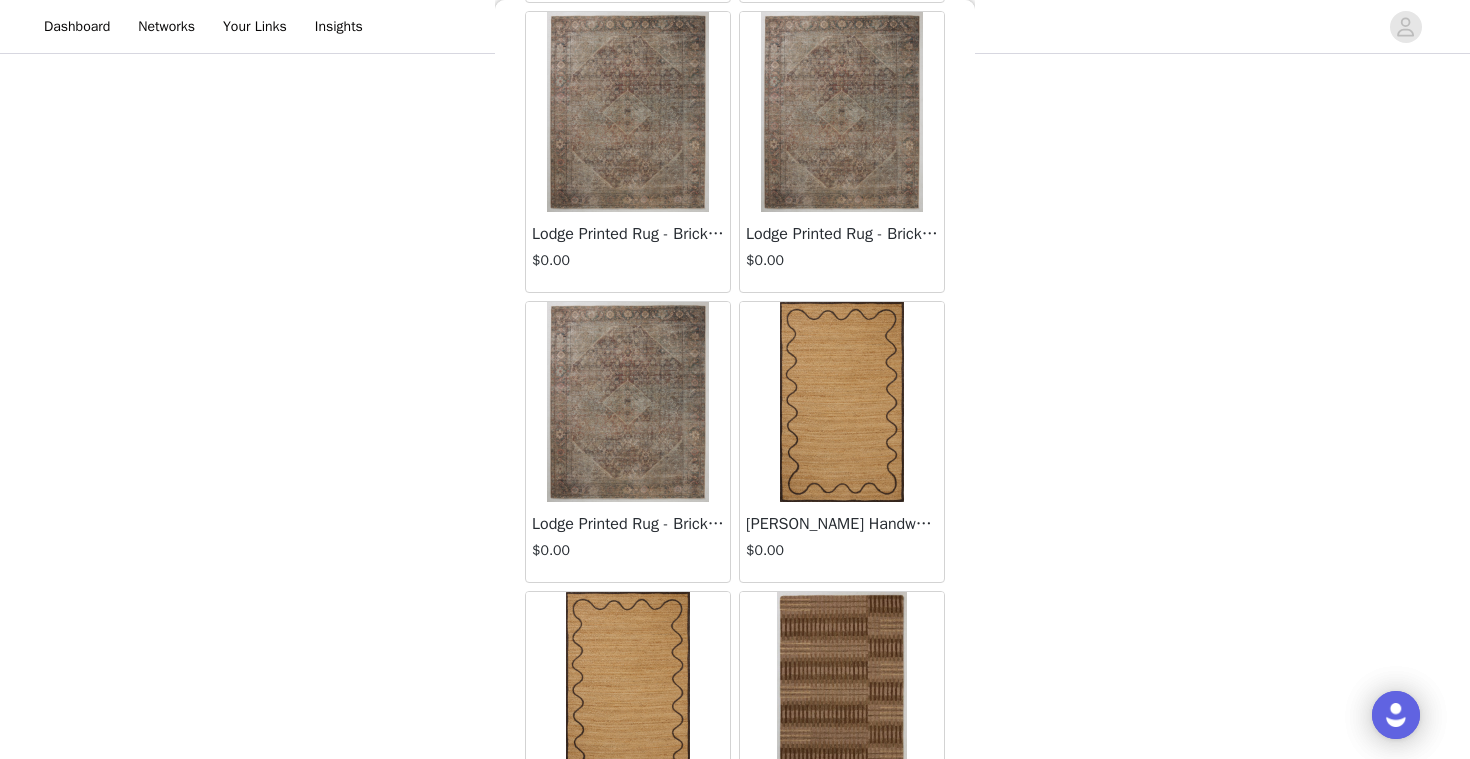 click at bounding box center [628, 112] 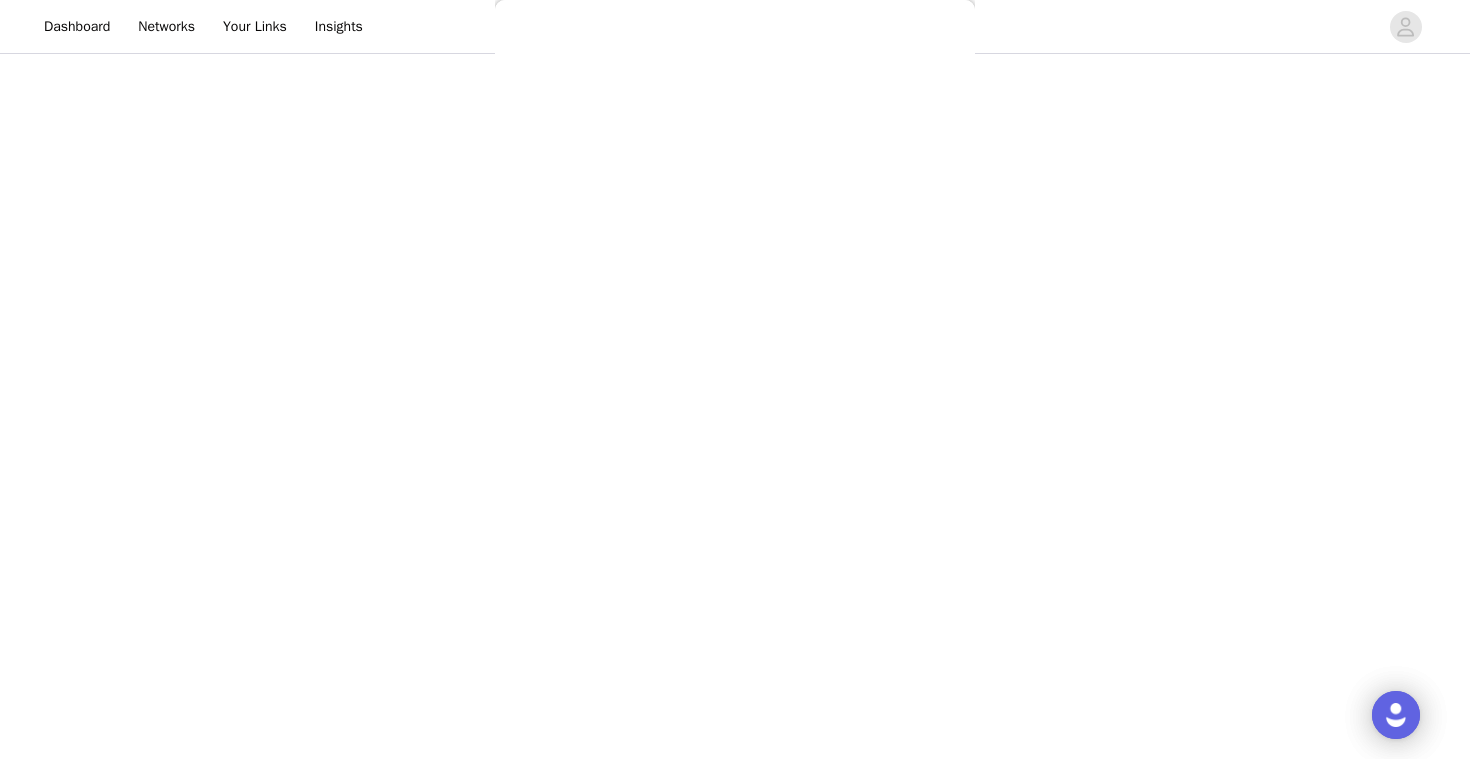 scroll, scrollTop: 0, scrollLeft: 0, axis: both 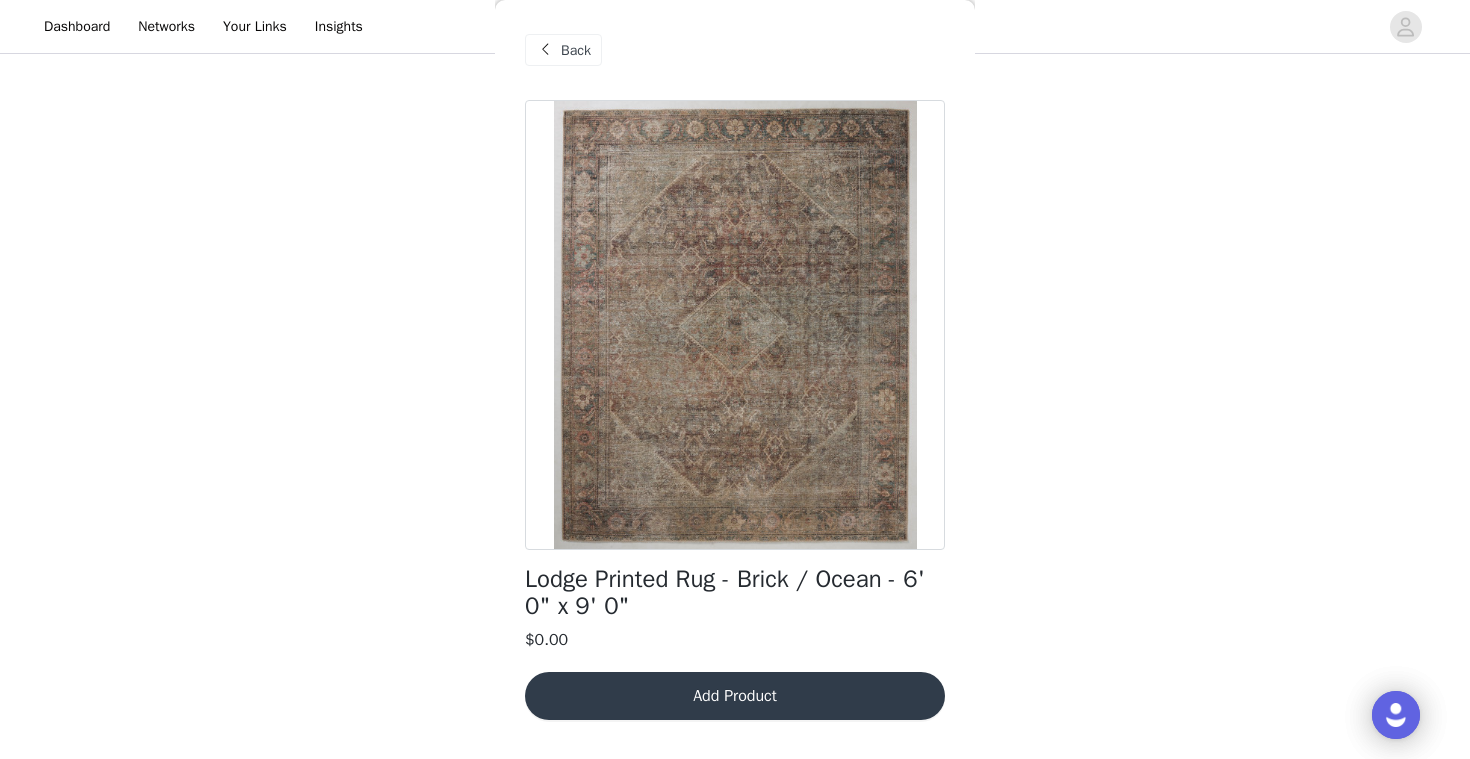 click on "Add Product" at bounding box center [735, 696] 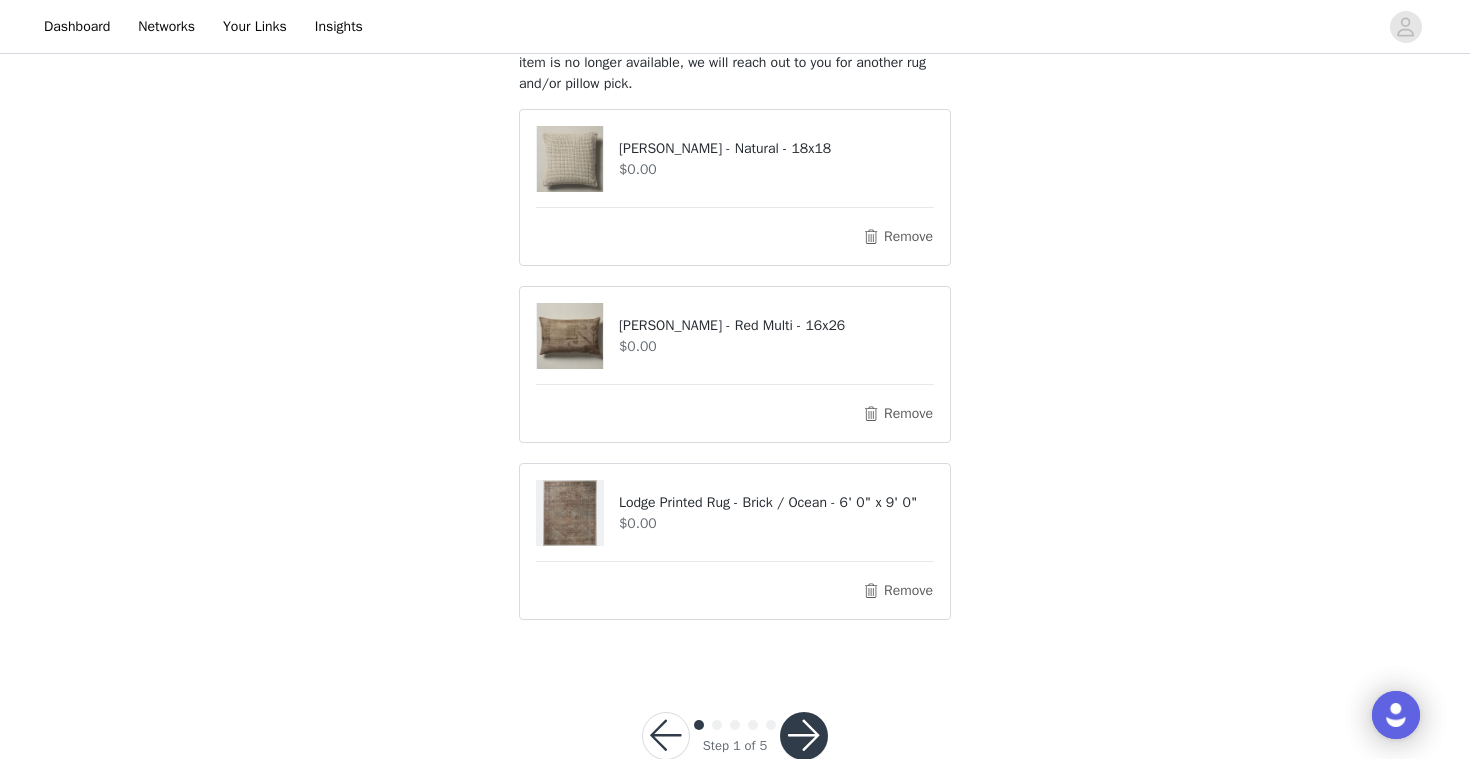 click at bounding box center (804, 736) 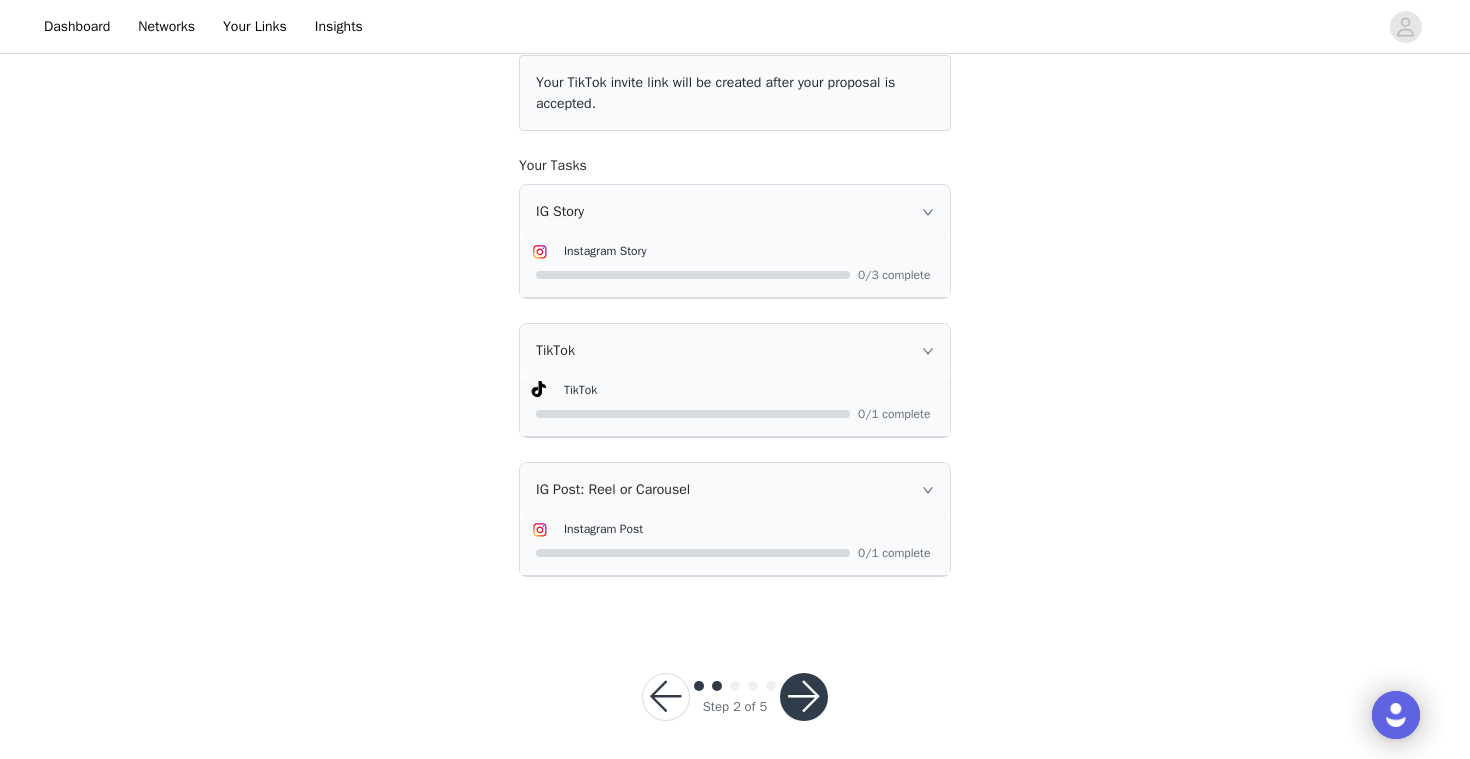 scroll, scrollTop: 248, scrollLeft: 0, axis: vertical 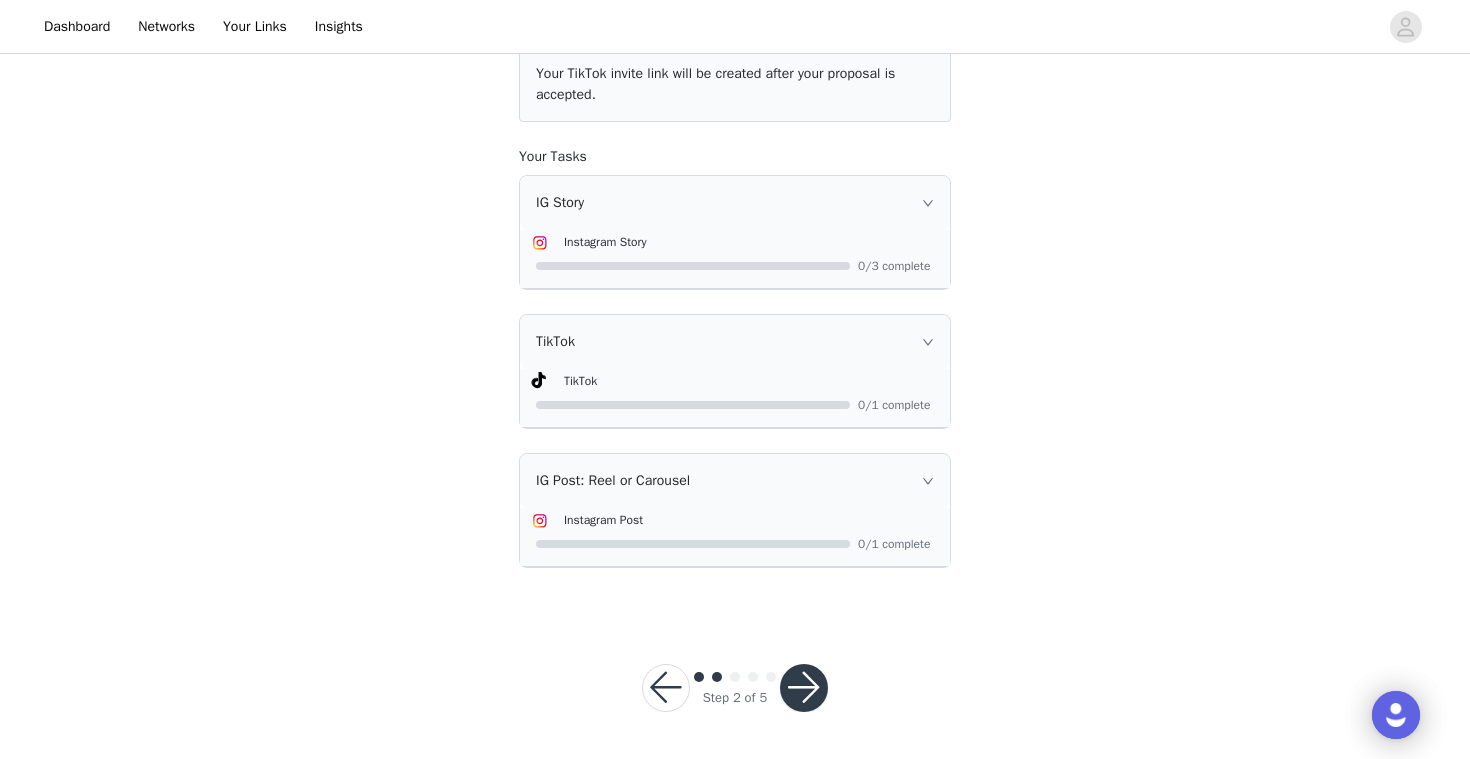 click at bounding box center [804, 688] 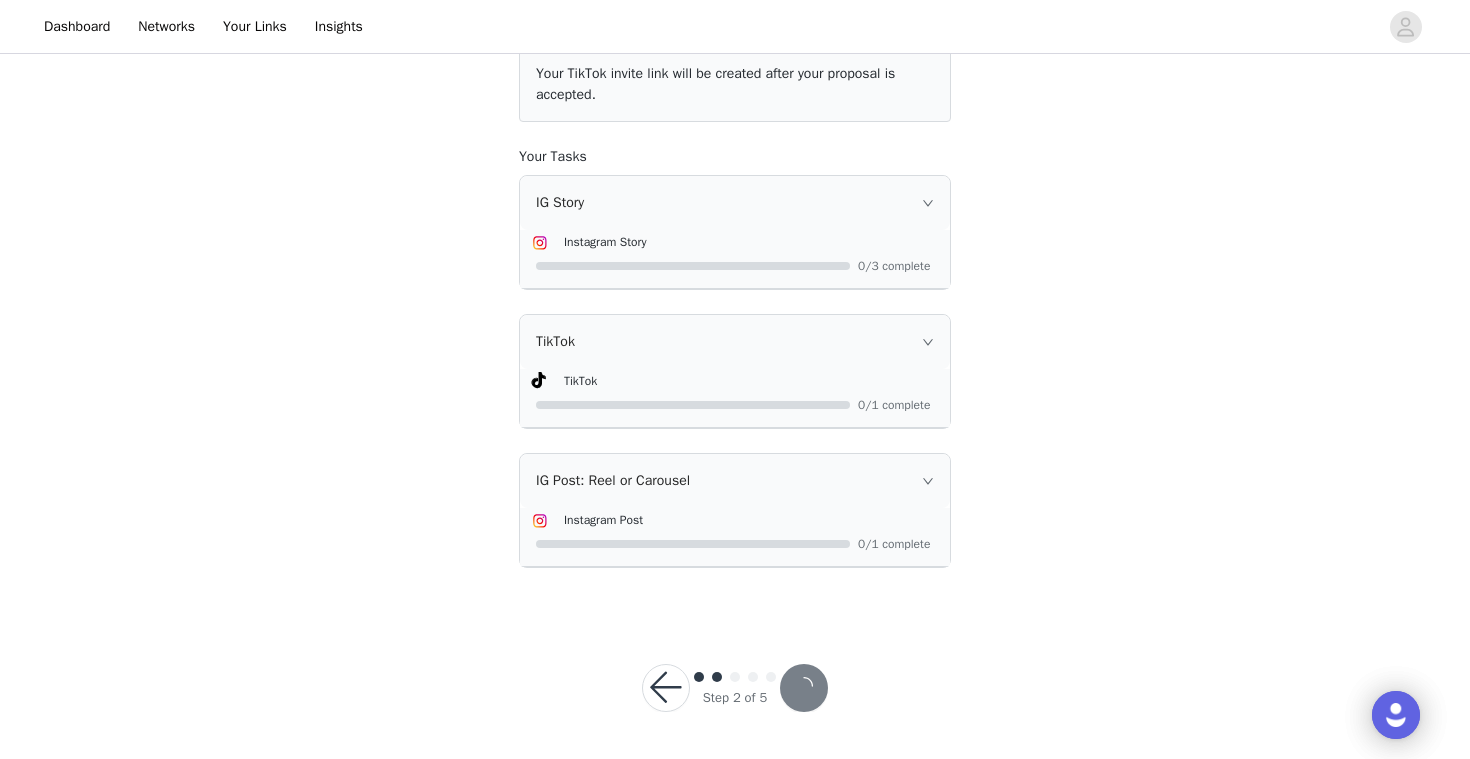 scroll, scrollTop: 0, scrollLeft: 0, axis: both 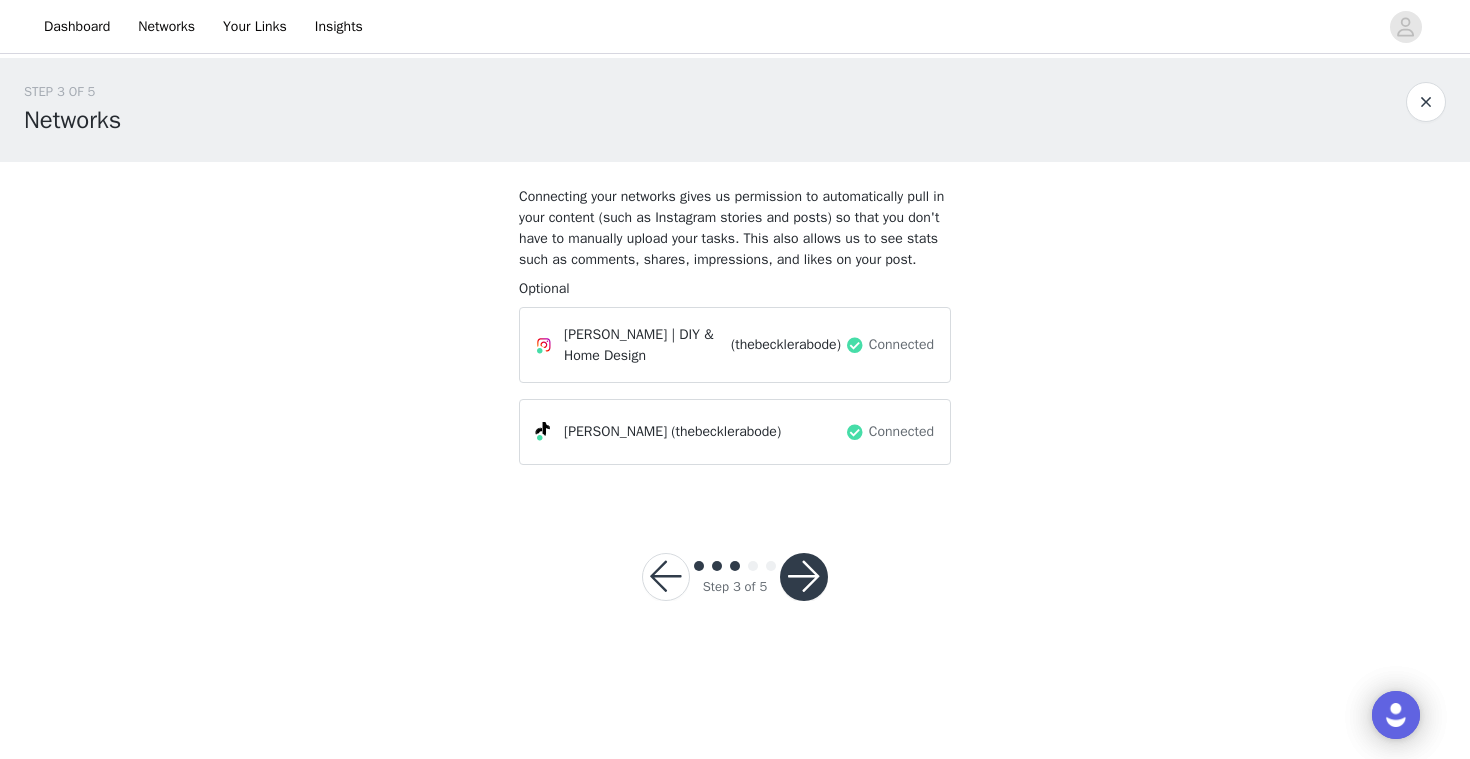 click at bounding box center [804, 577] 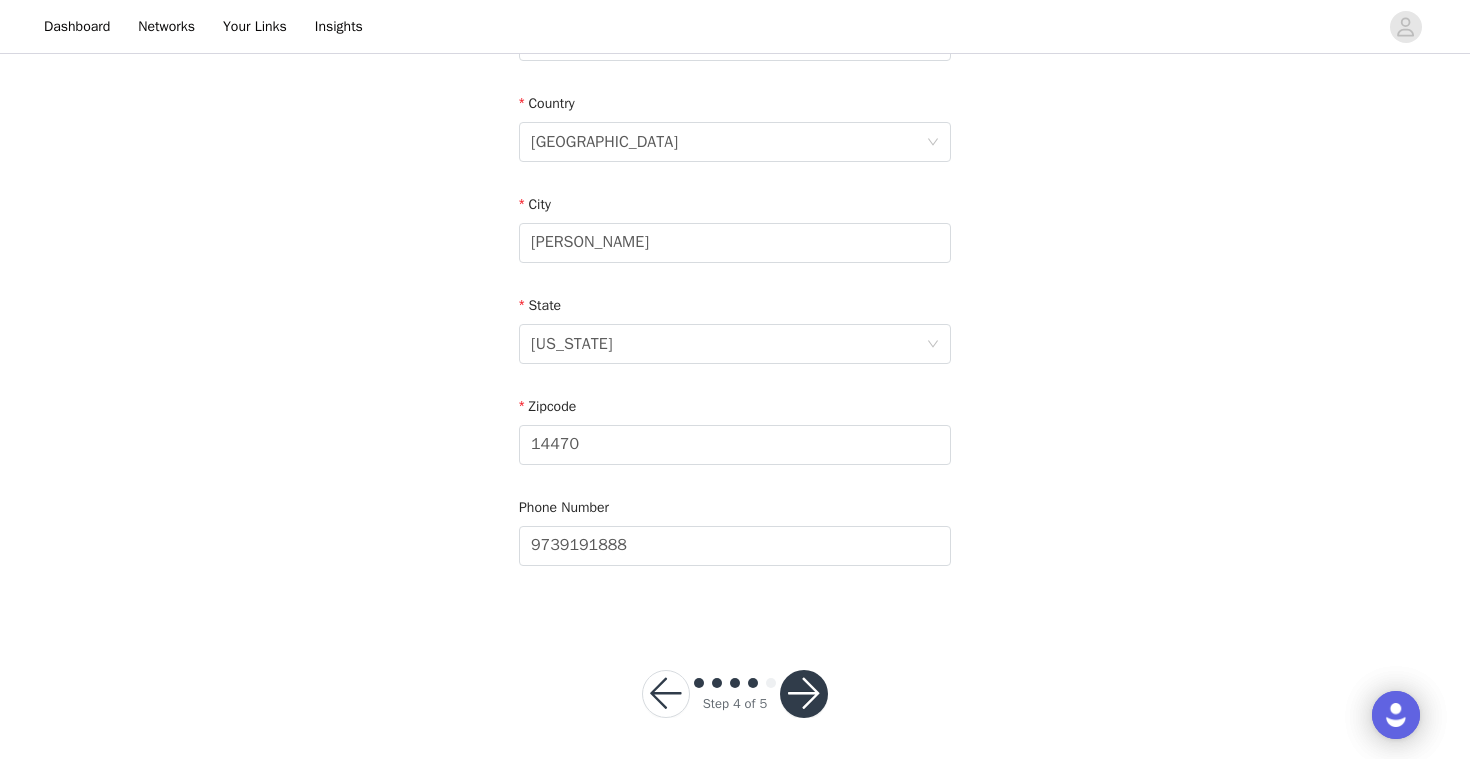 scroll, scrollTop: 604, scrollLeft: 0, axis: vertical 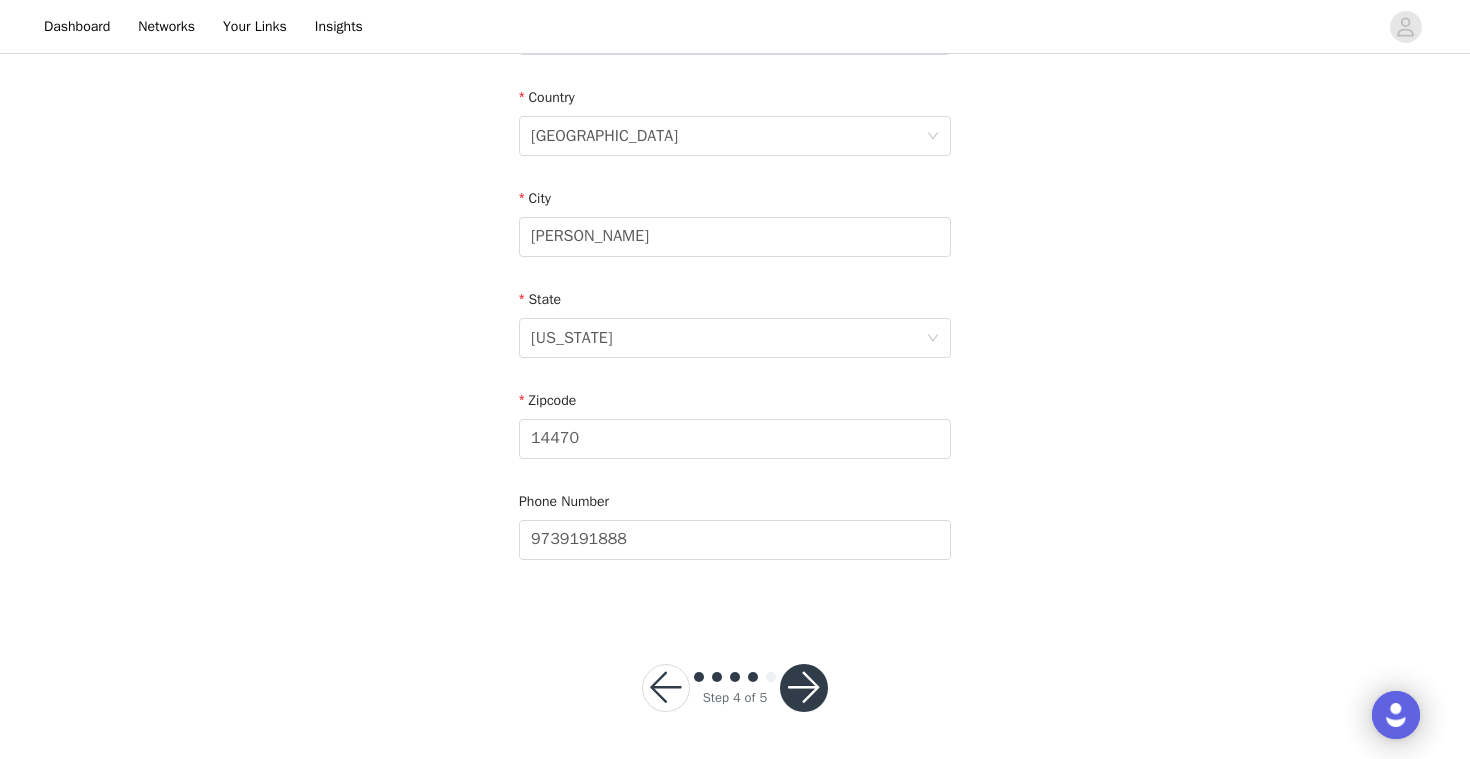 click at bounding box center [804, 688] 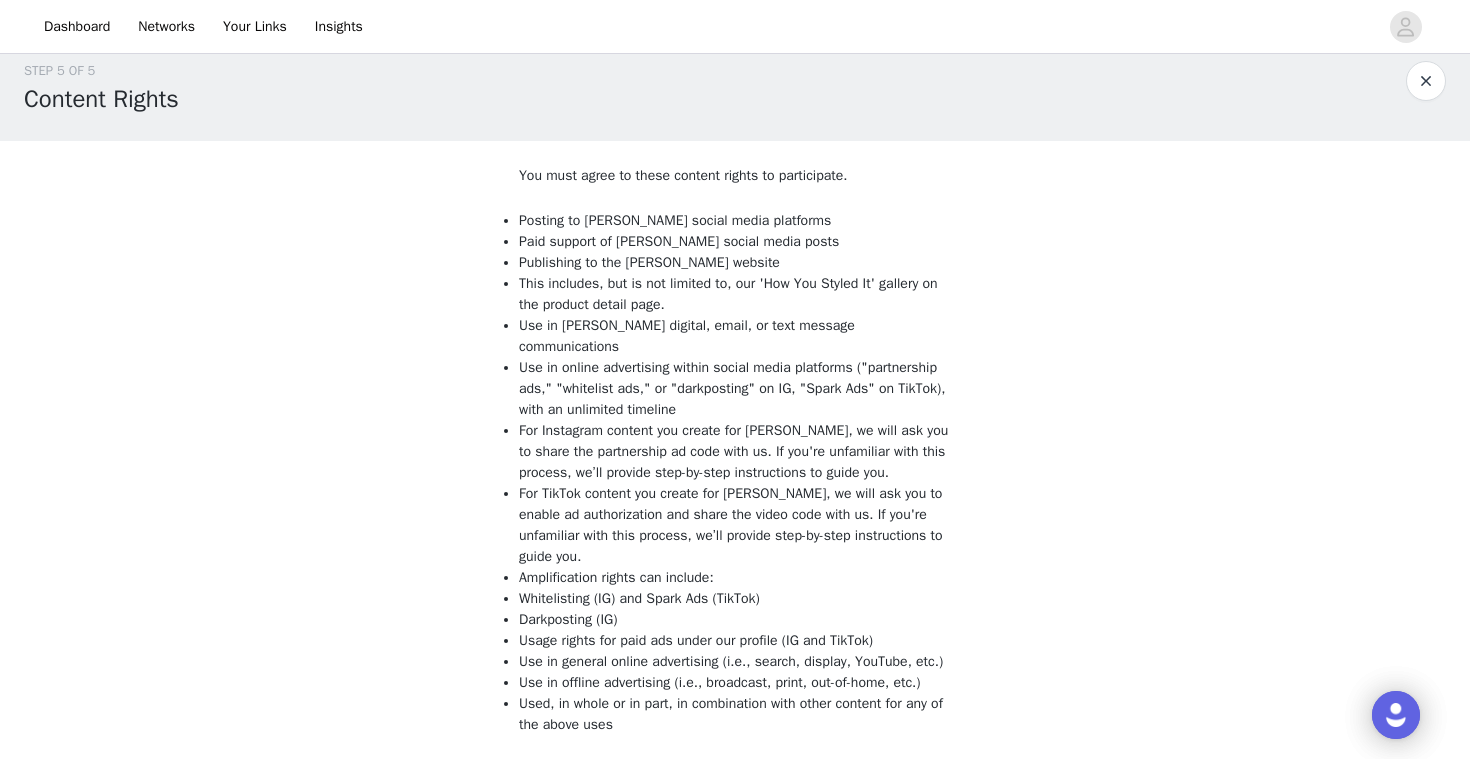 scroll, scrollTop: 0, scrollLeft: 0, axis: both 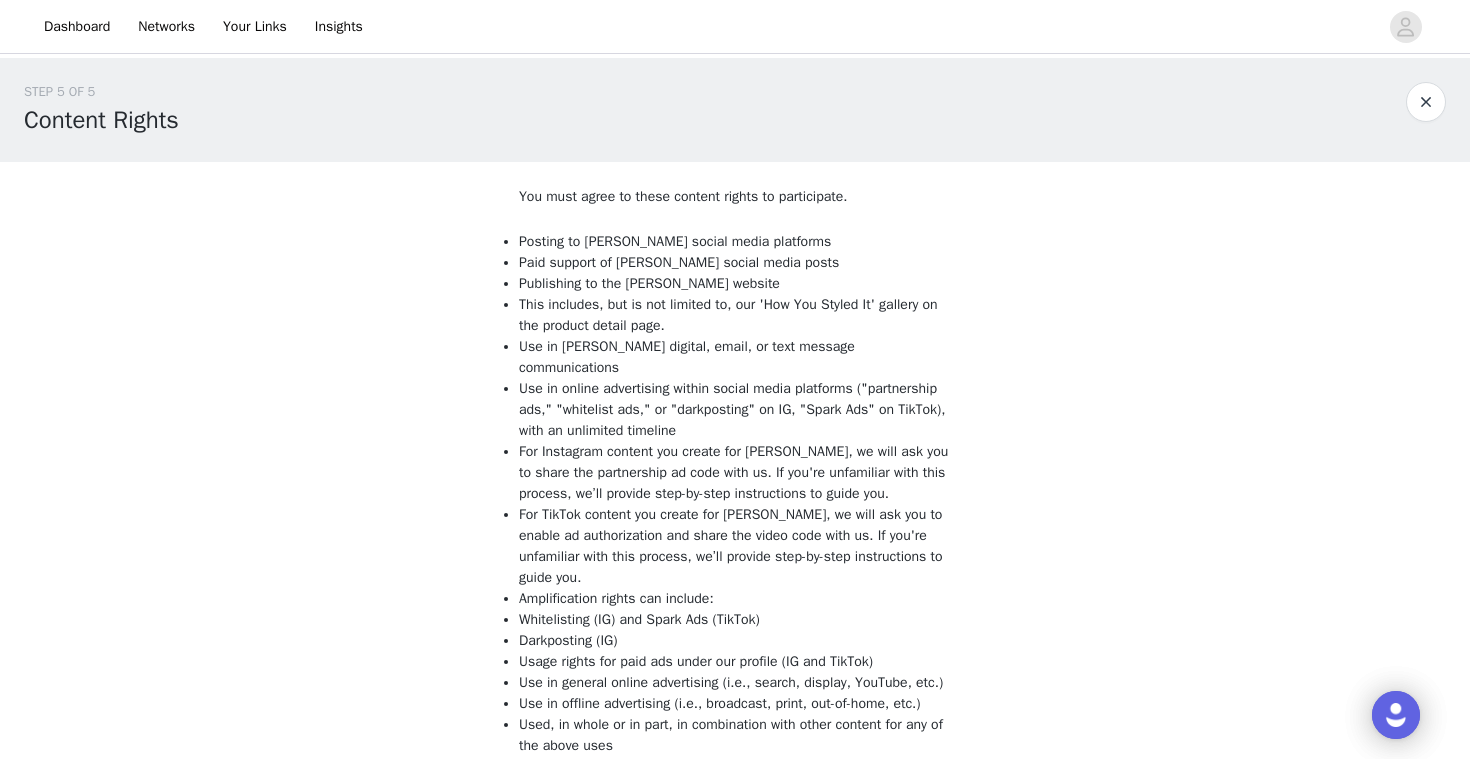 click on "STEP 5 OF 5
Content Rights" at bounding box center [735, 110] 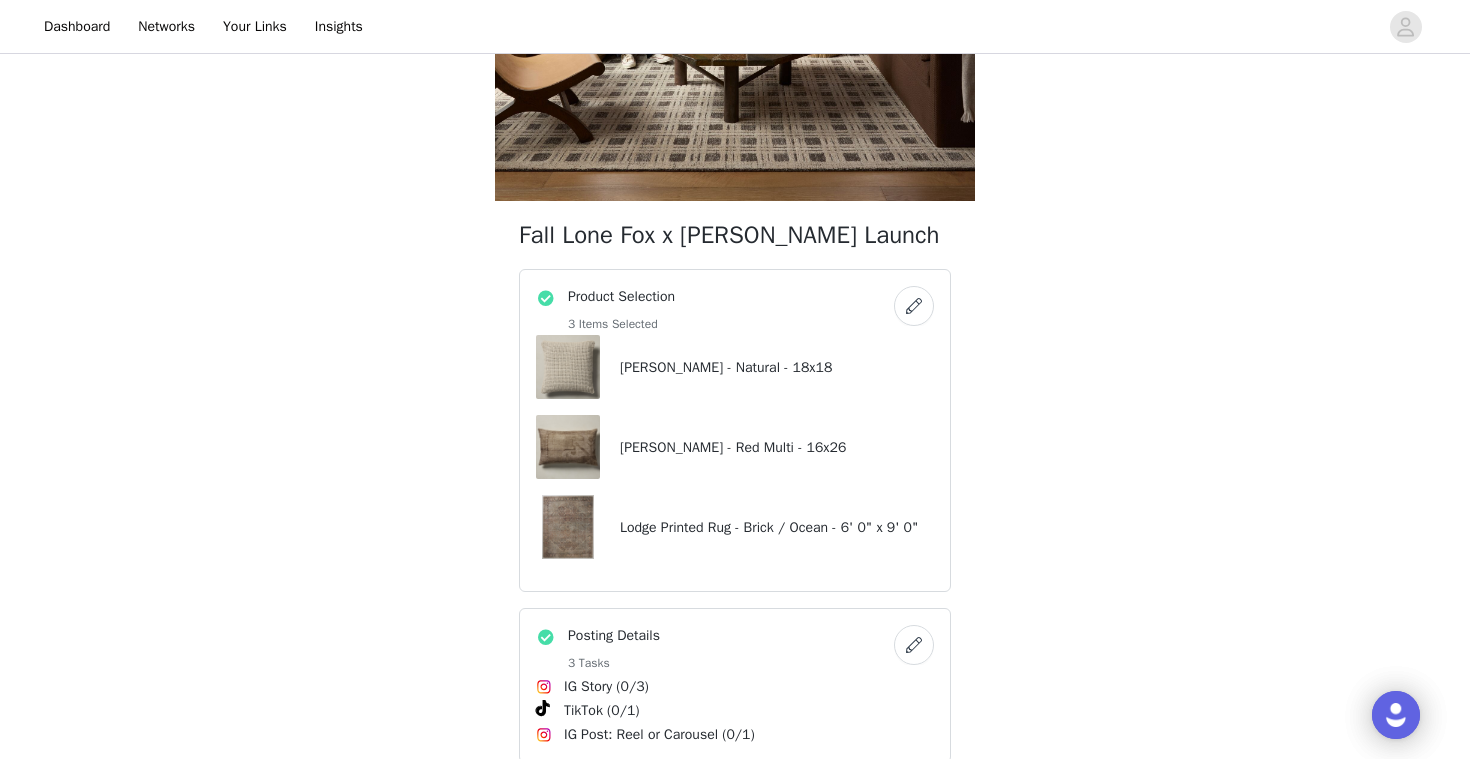 scroll, scrollTop: 458, scrollLeft: 0, axis: vertical 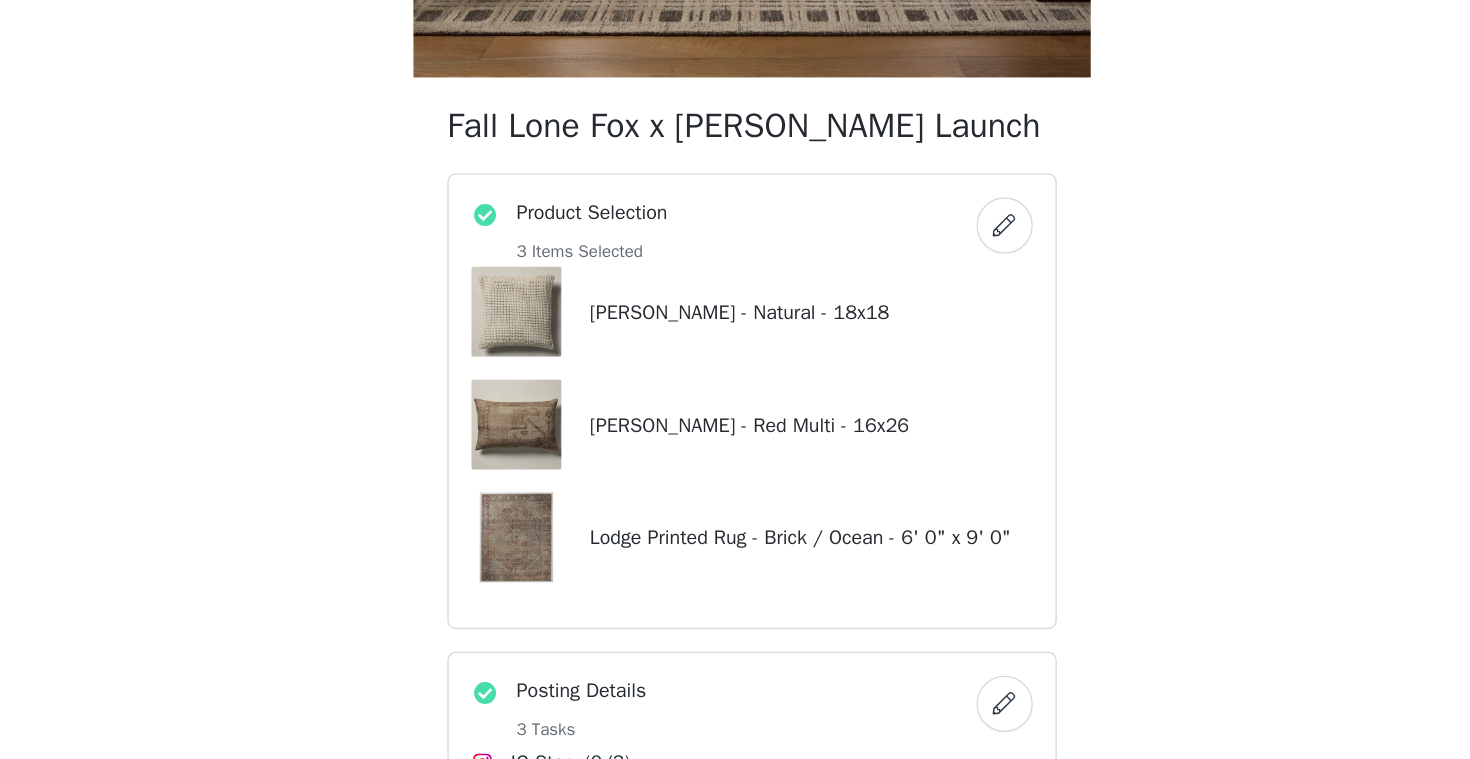 click at bounding box center (914, 305) 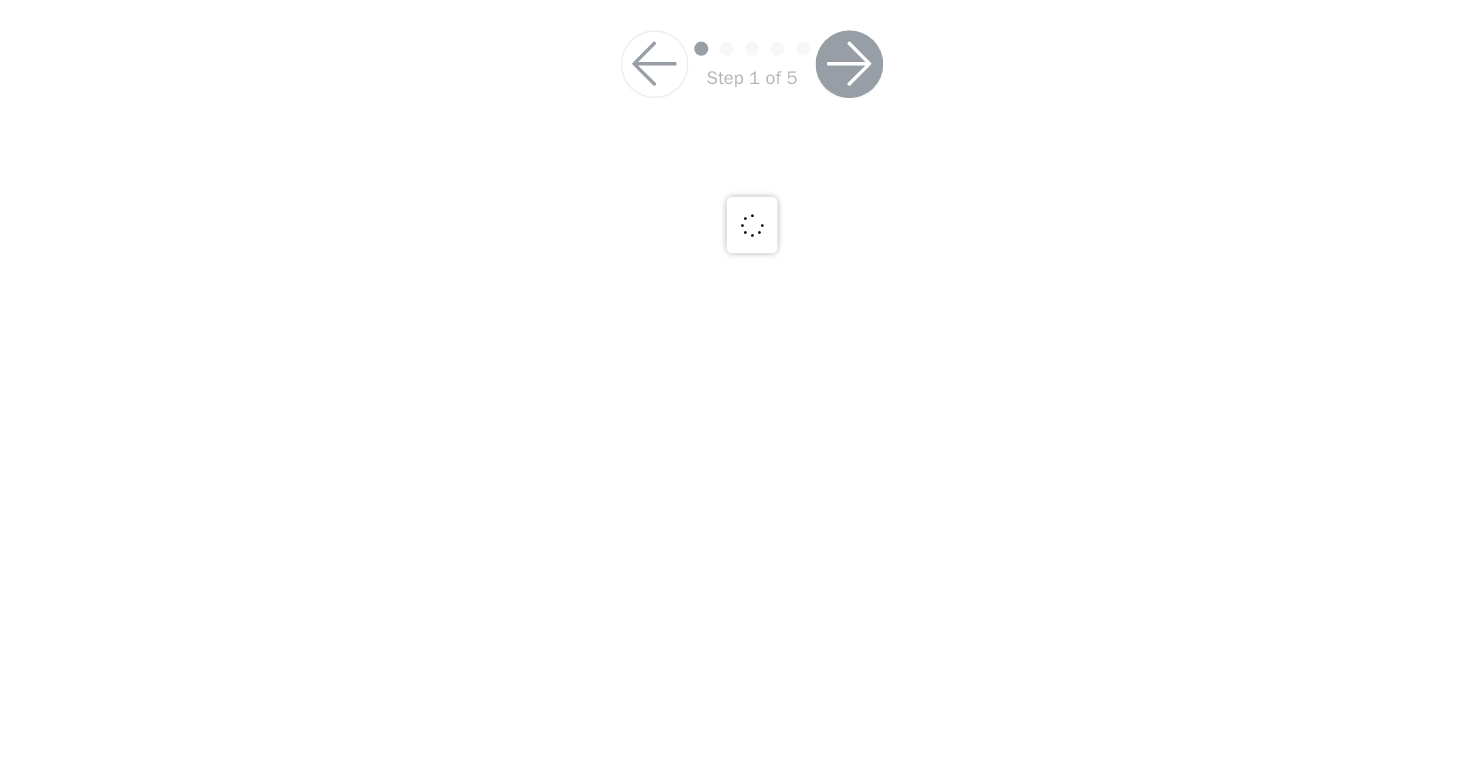 scroll, scrollTop: 356, scrollLeft: 0, axis: vertical 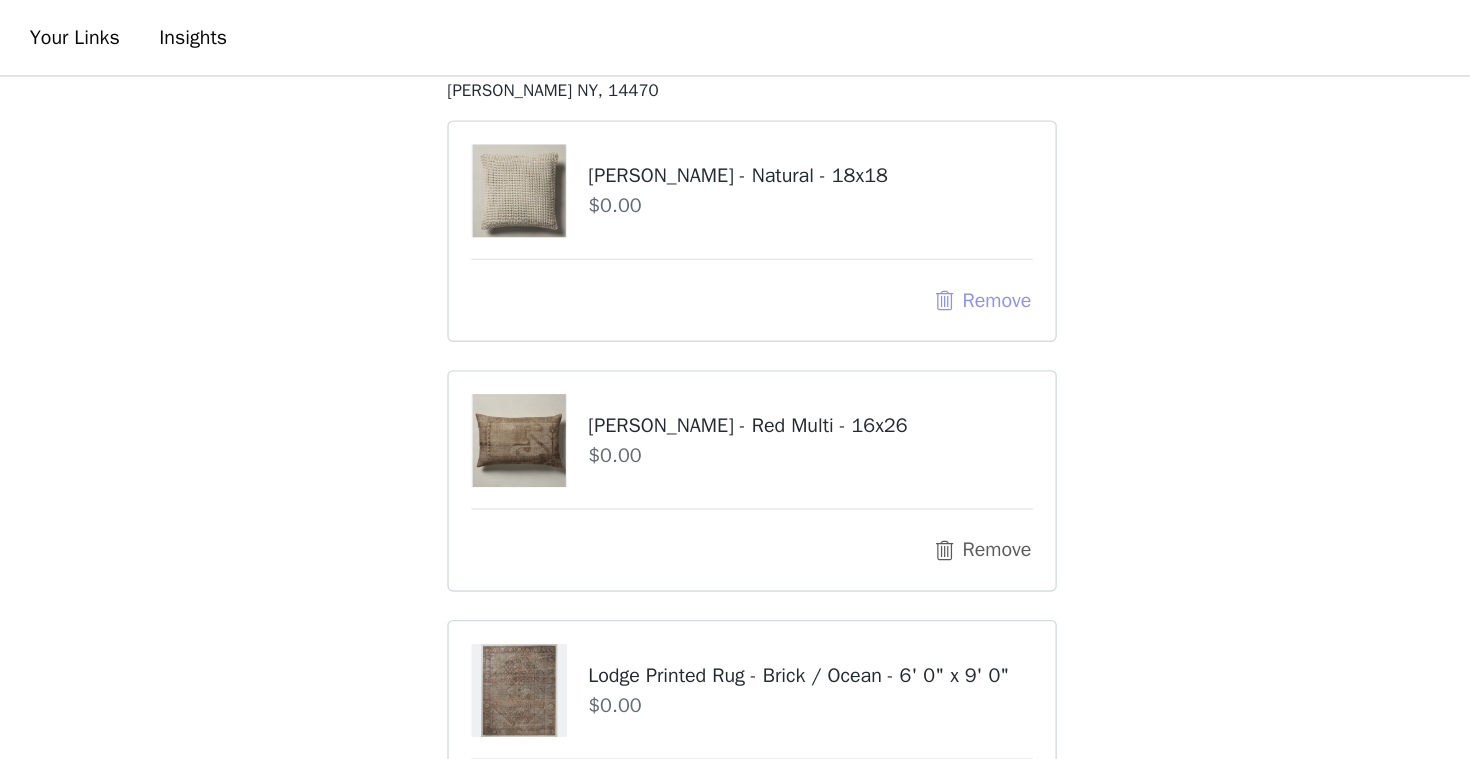 click on "Remove" at bounding box center (898, 213) 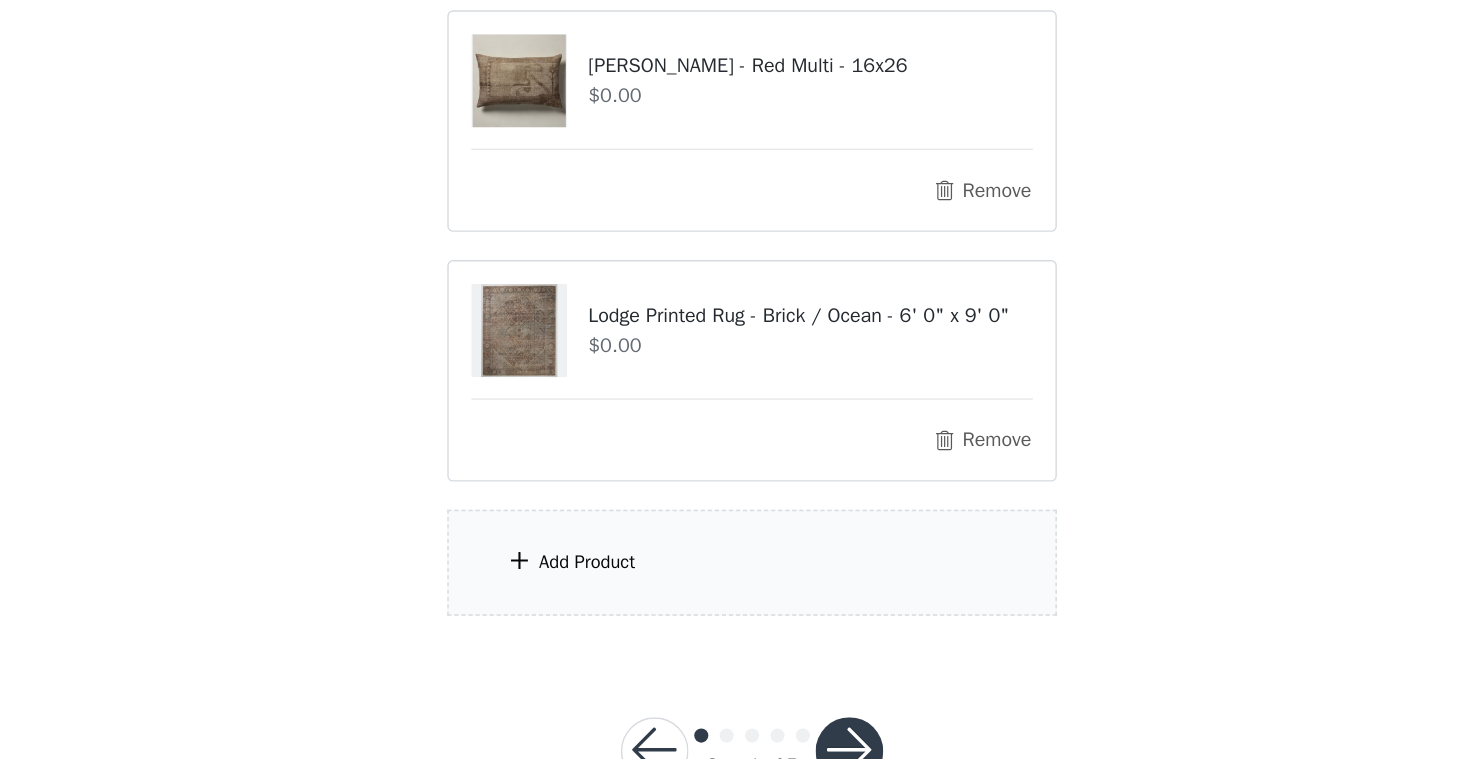 click on "Add Product" at bounding box center (618, 554) 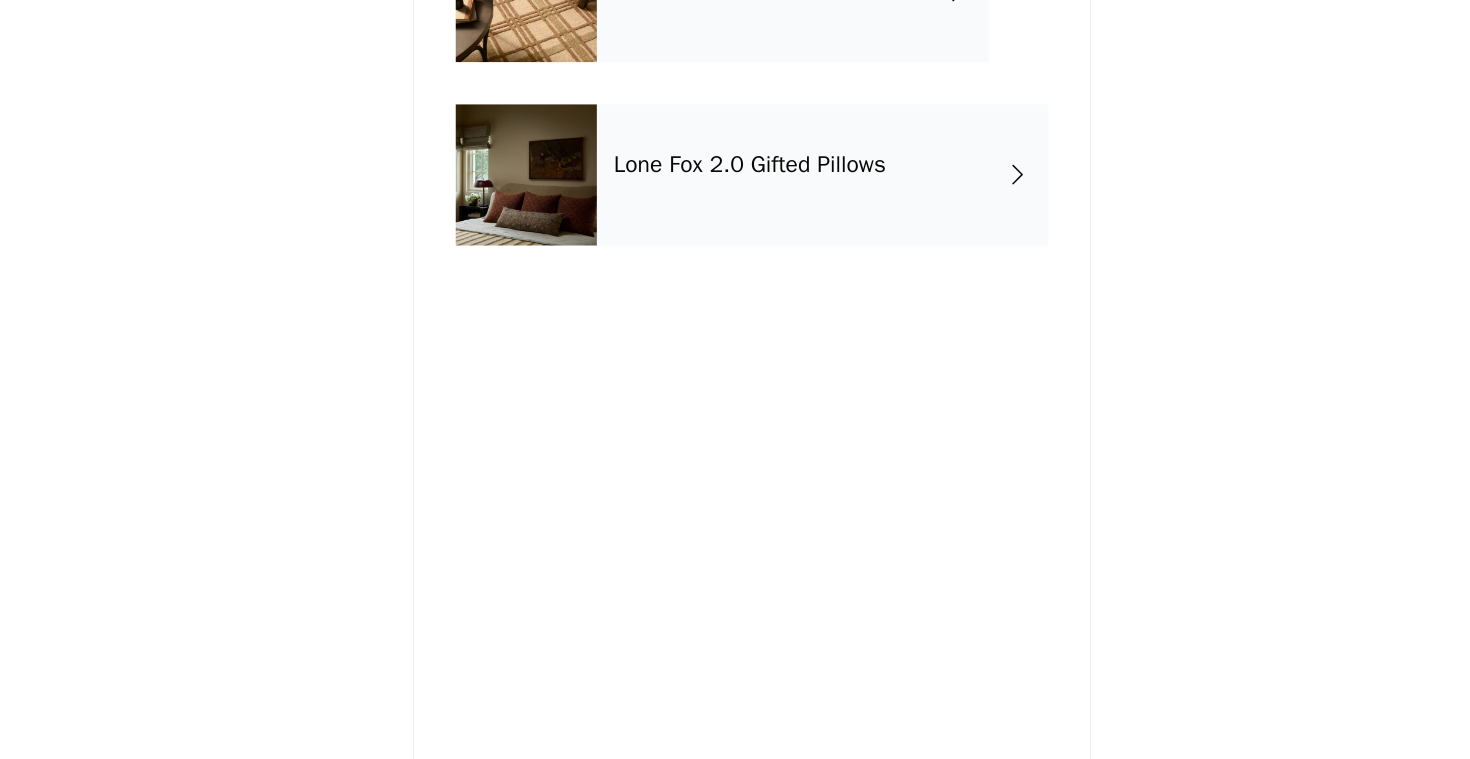 click on "Lone Fox 2.0 Gifted Pillows" at bounding box center [785, 280] 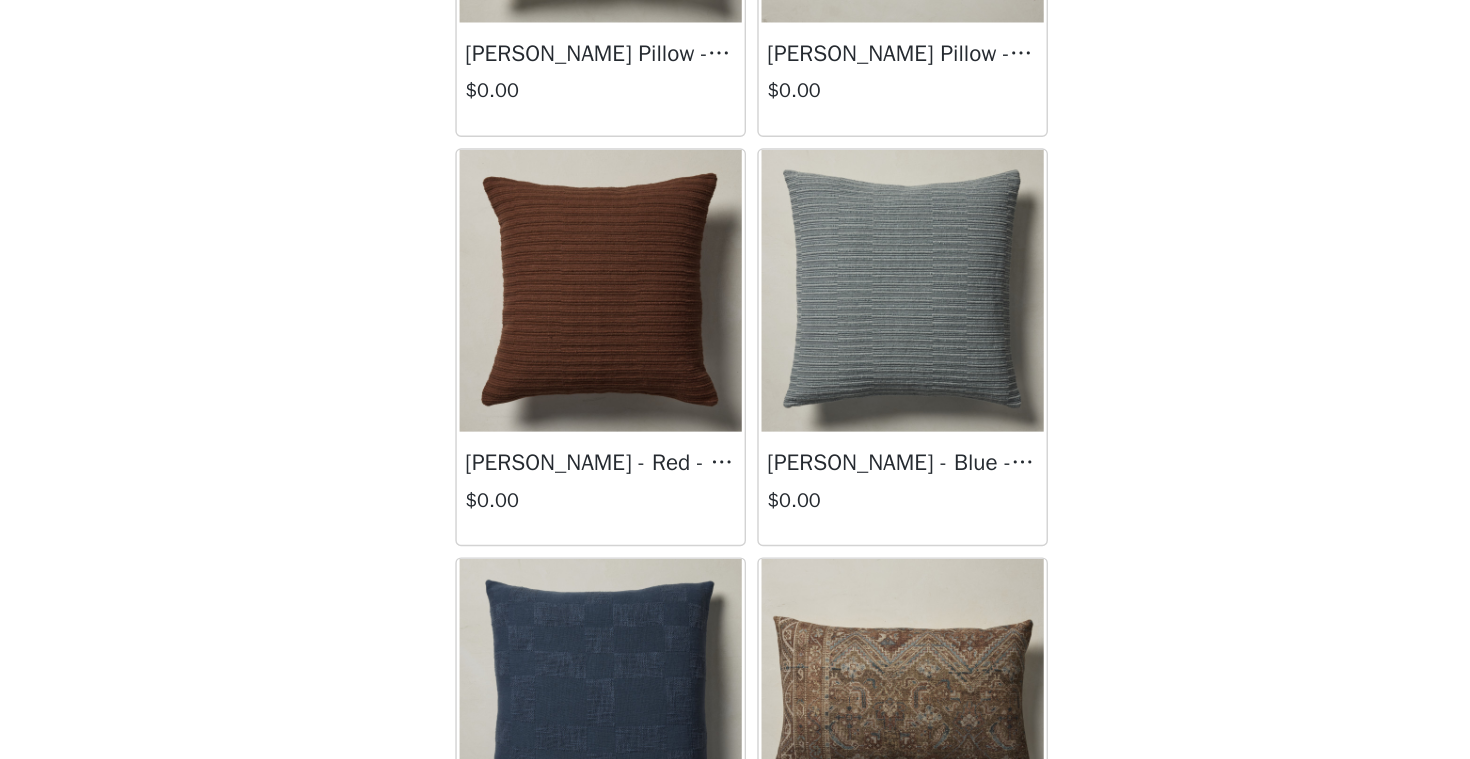scroll, scrollTop: 1657, scrollLeft: 0, axis: vertical 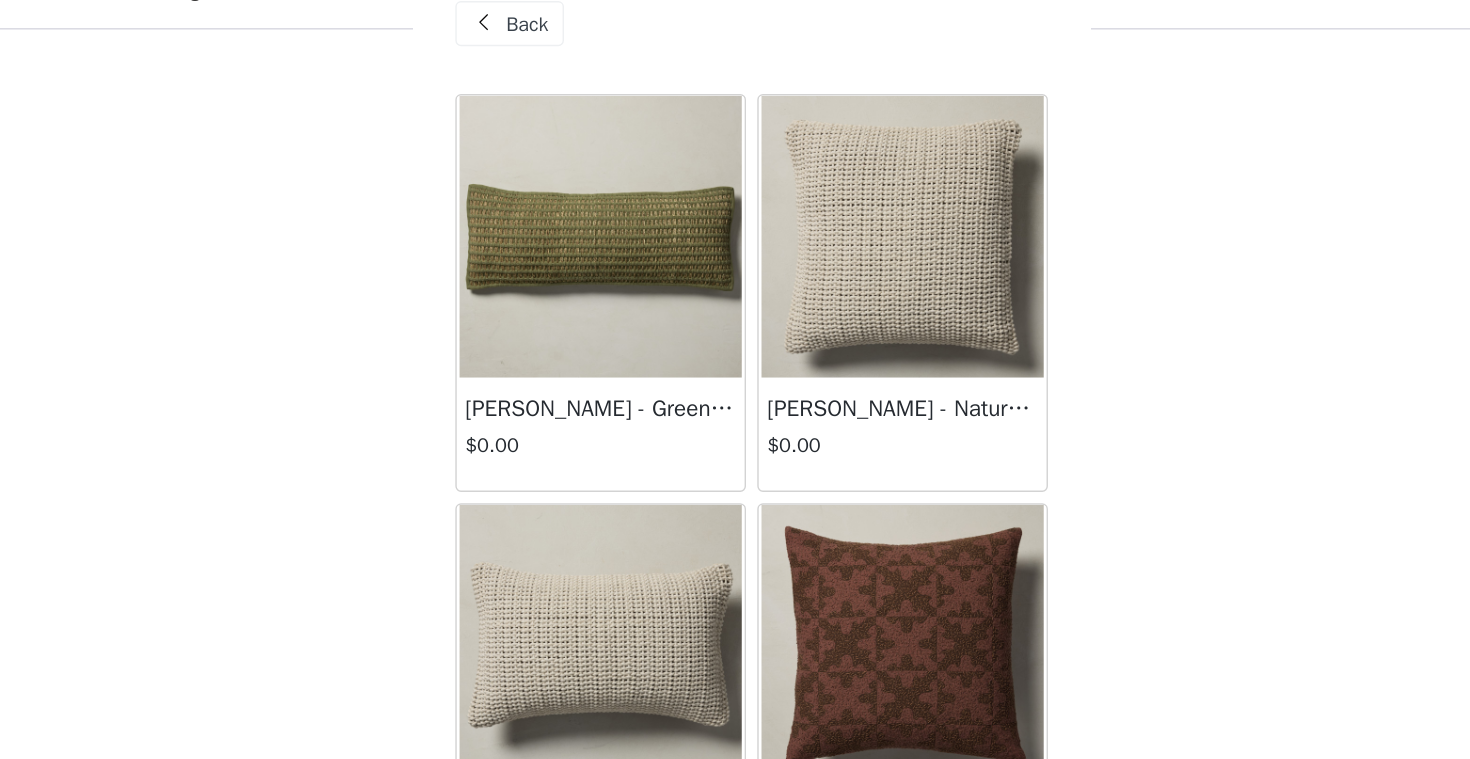 click at bounding box center (842, 201) 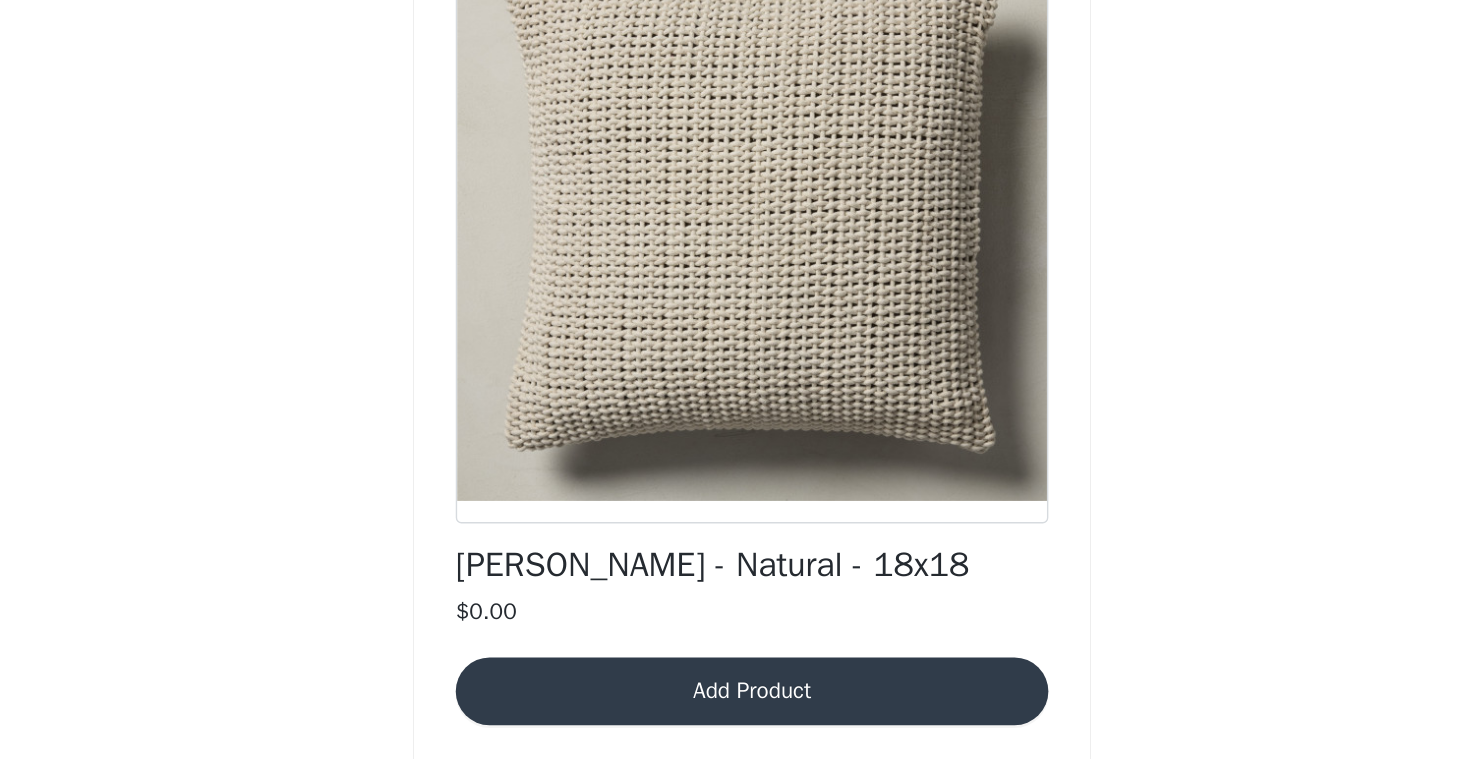 scroll, scrollTop: 176, scrollLeft: 0, axis: vertical 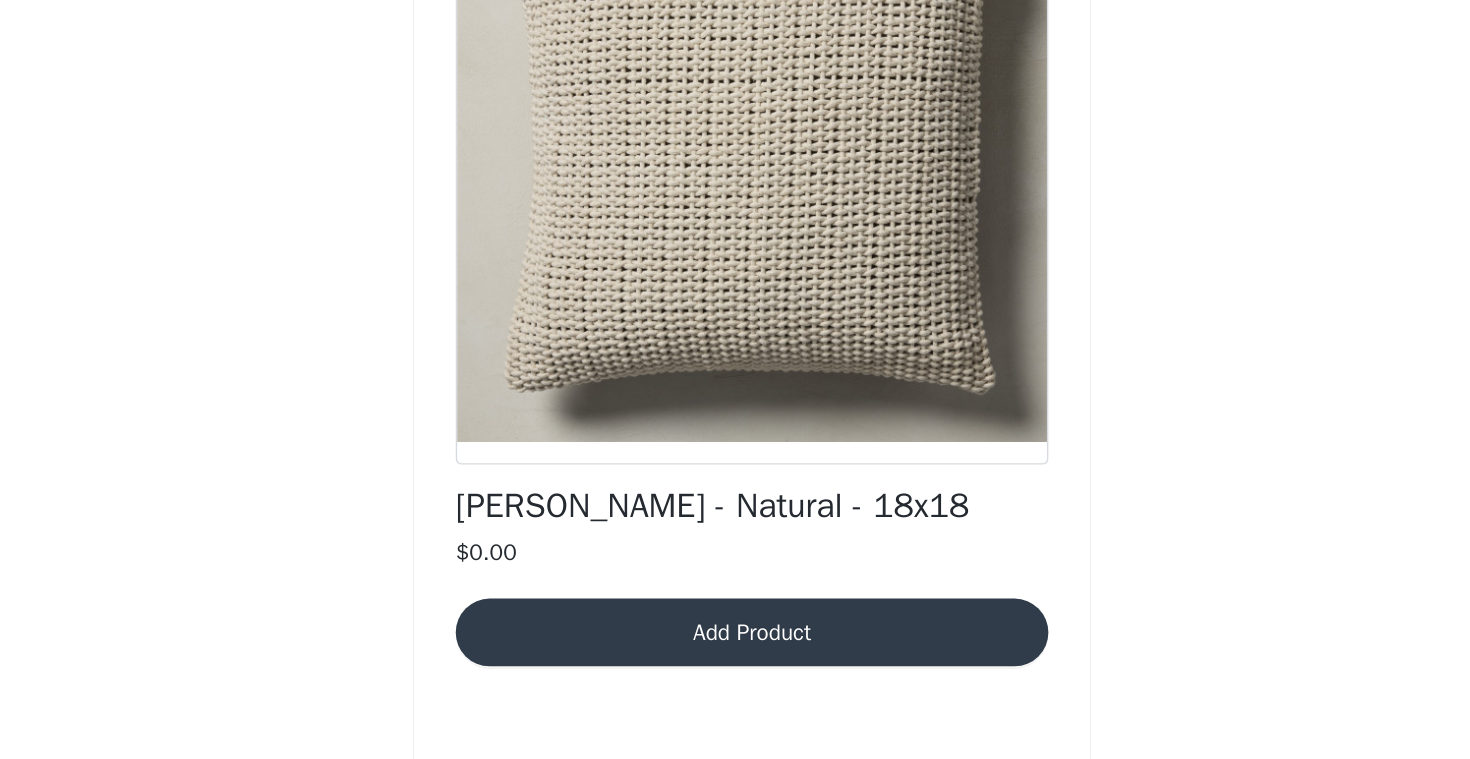 click on "Add Product" at bounding box center (735, 669) 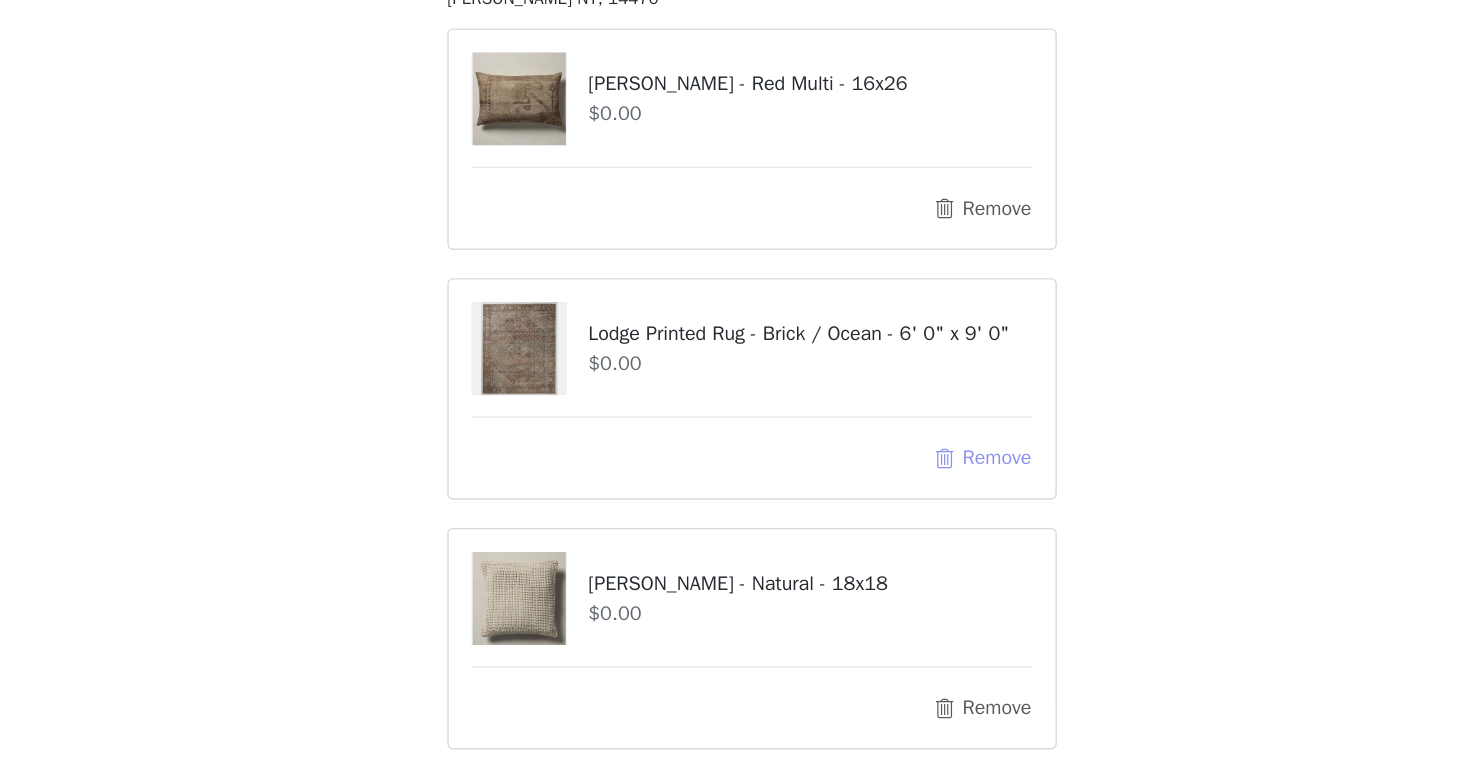 click on "Remove" at bounding box center [898, 546] 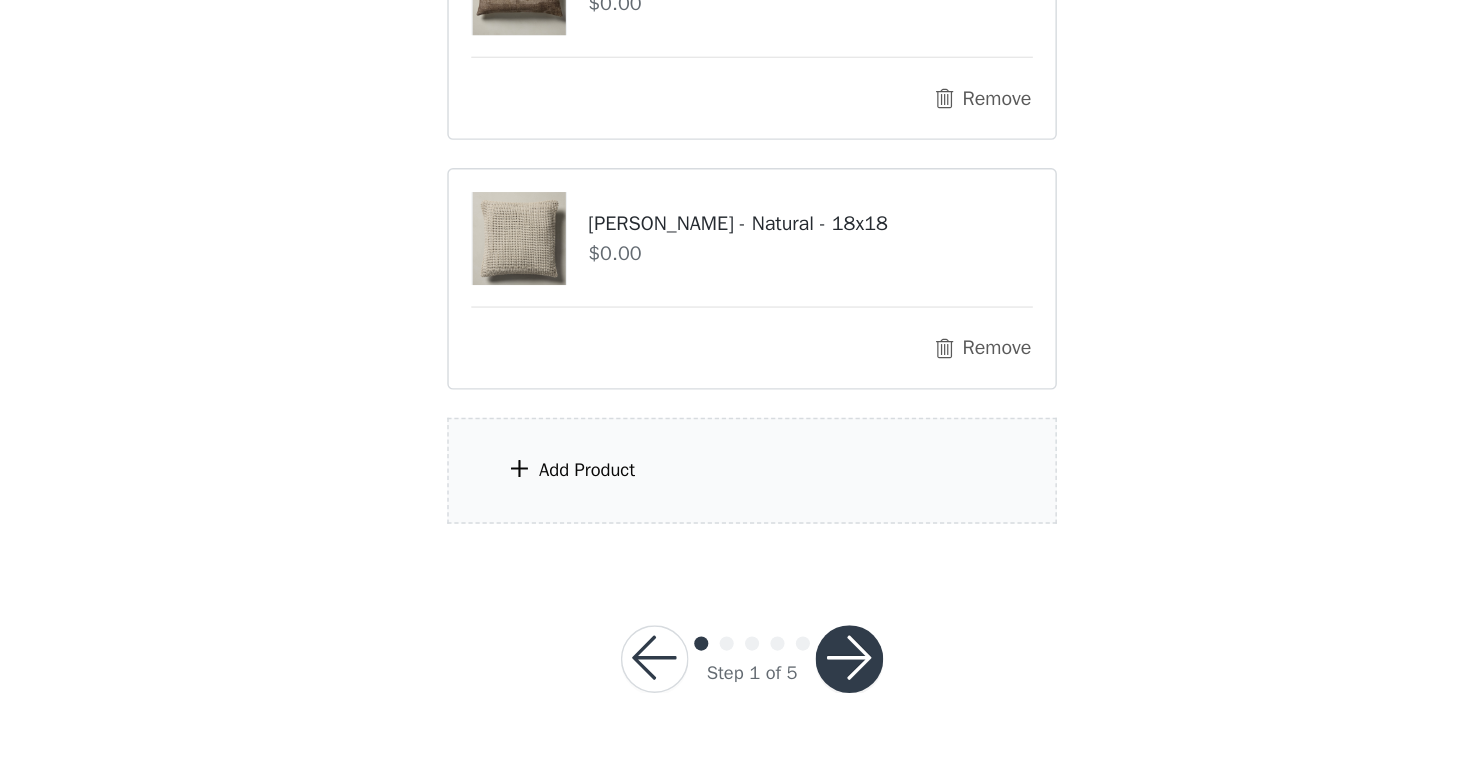 click on "Add Product" at bounding box center [735, 554] 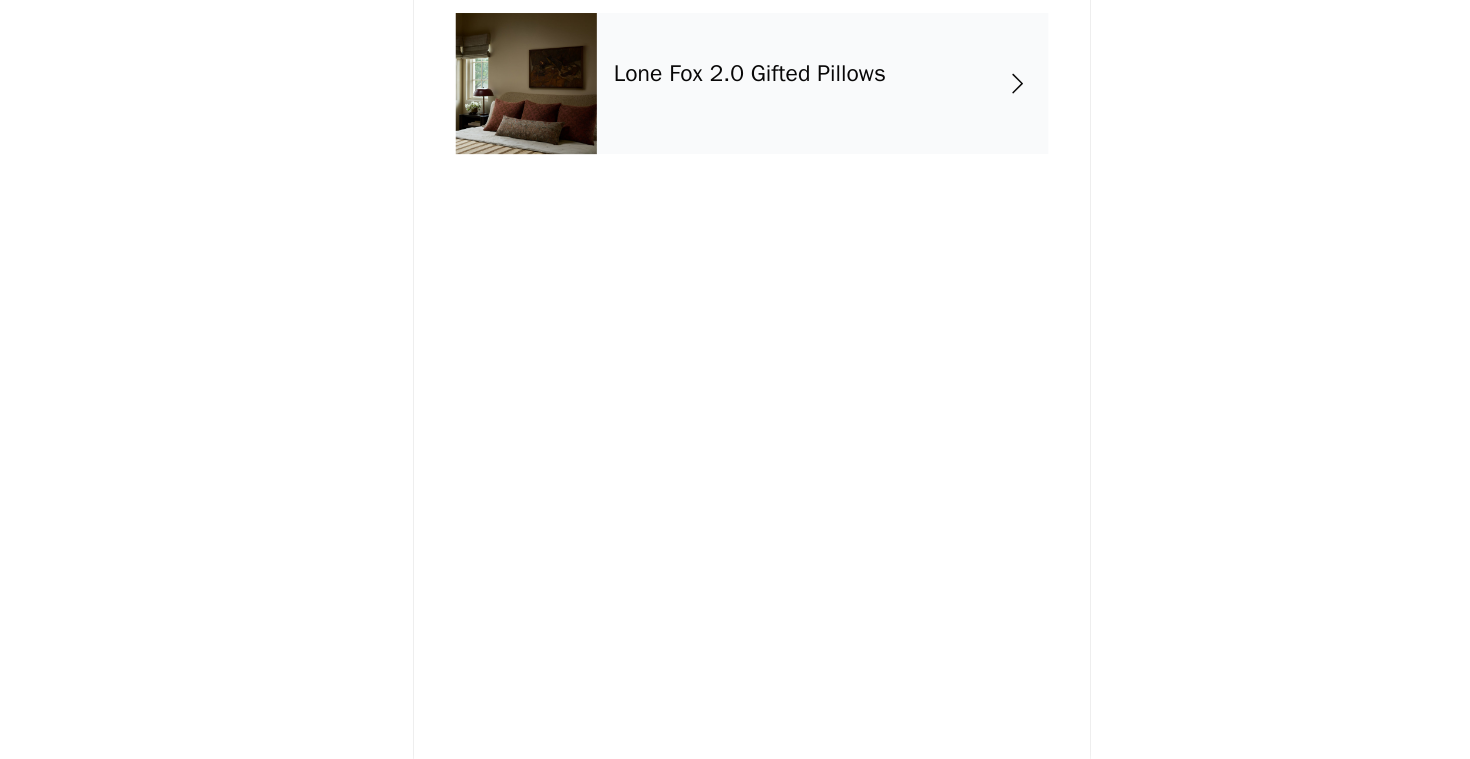 scroll, scrollTop: 176, scrollLeft: 0, axis: vertical 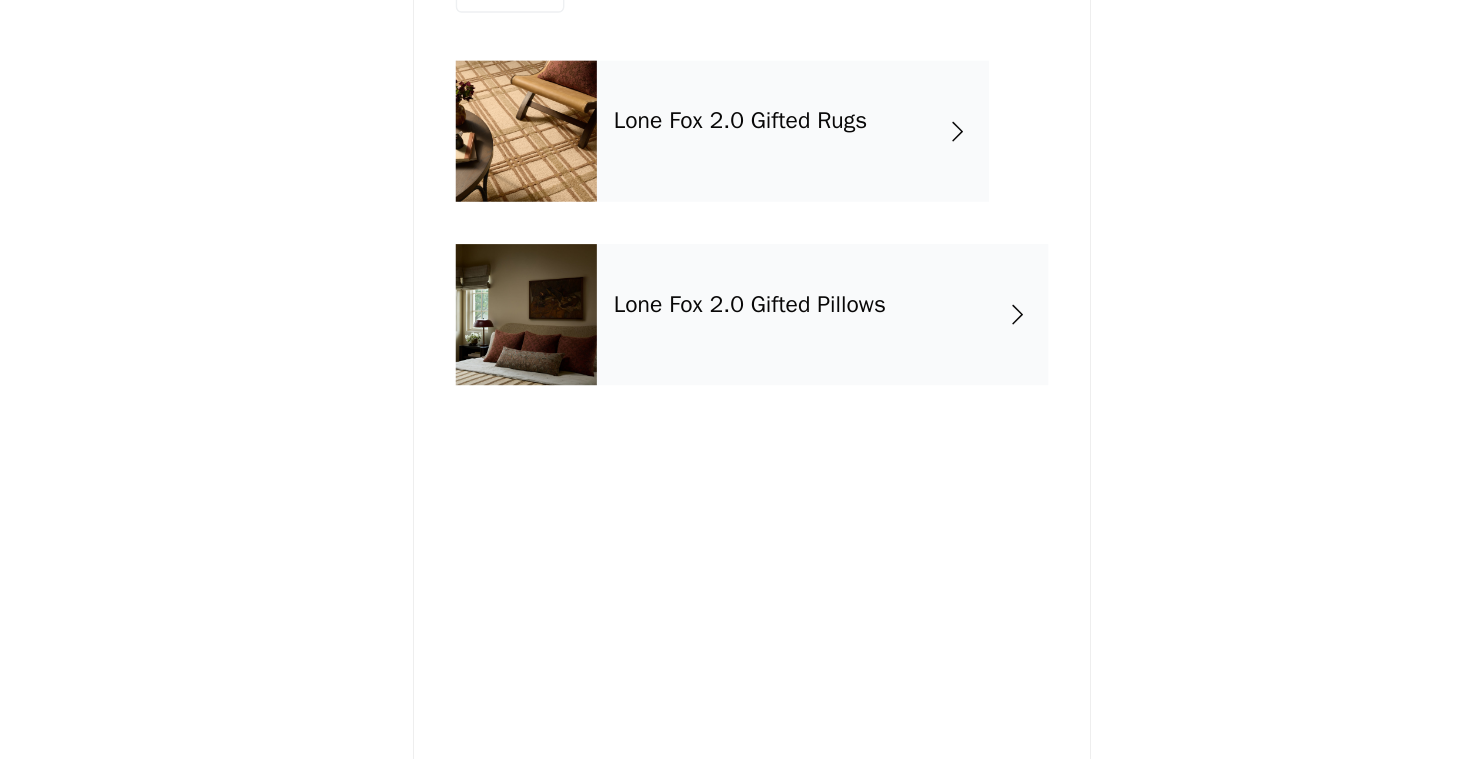 click on "Lone Fox 2.0 Gifted Rugs" at bounding box center [764, 150] 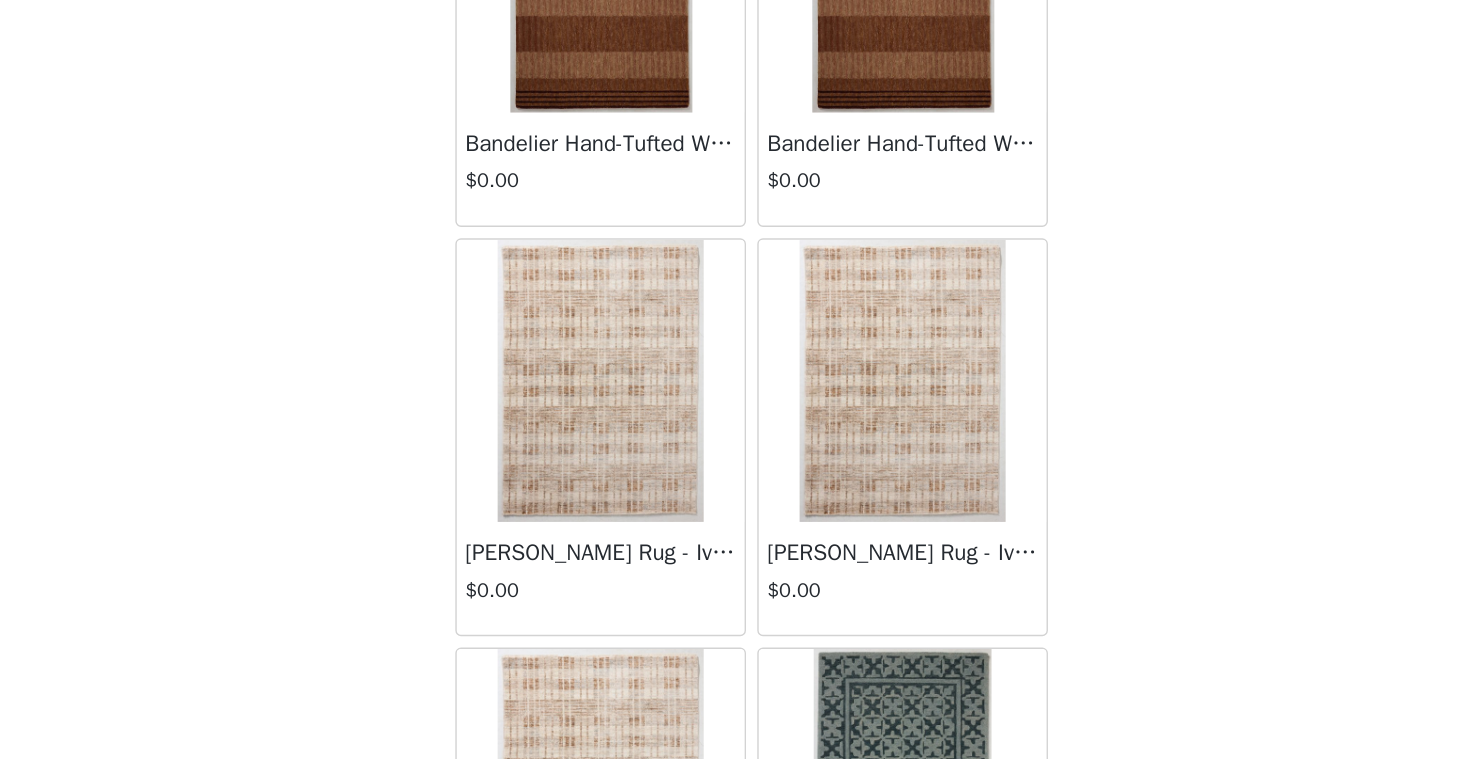 scroll, scrollTop: 0, scrollLeft: 0, axis: both 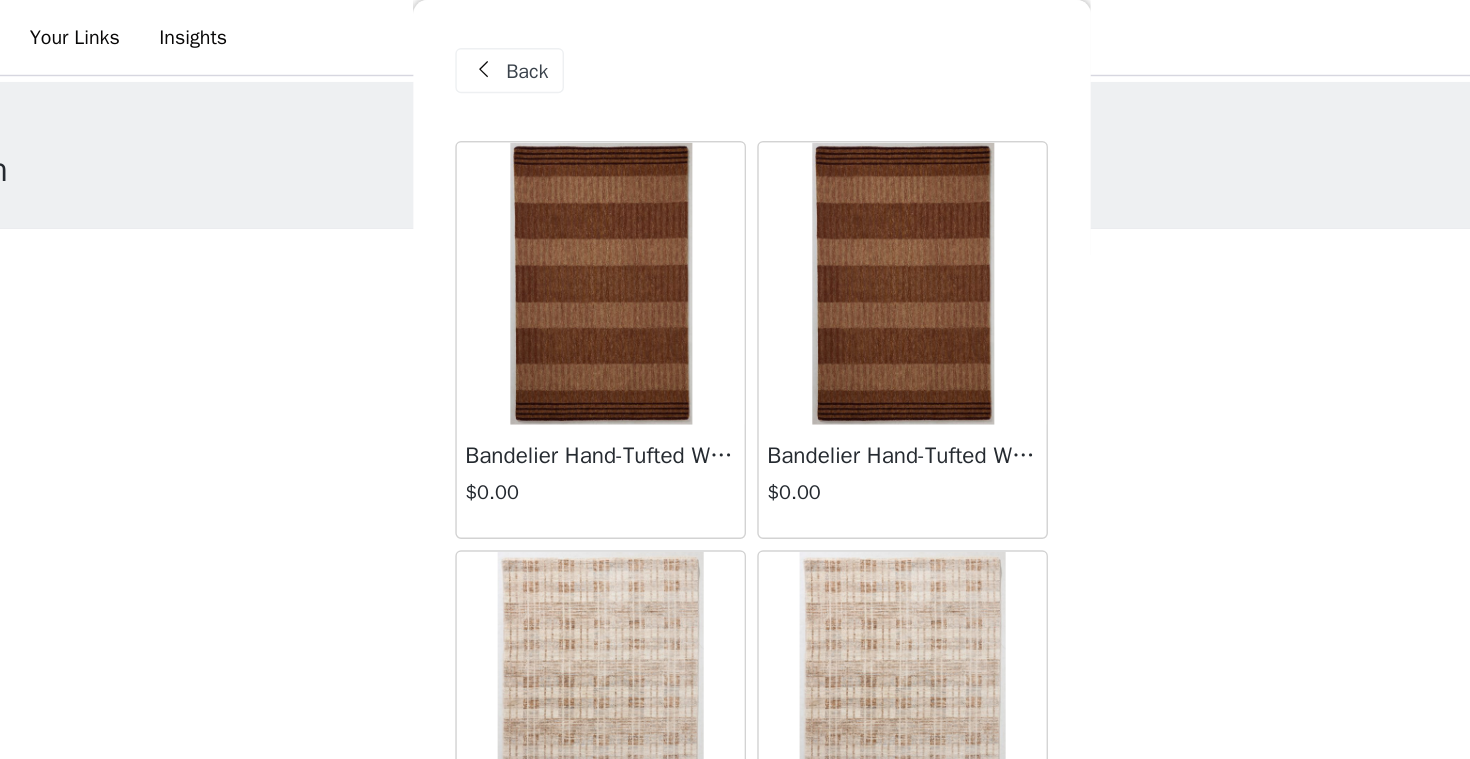 click at bounding box center [545, 50] 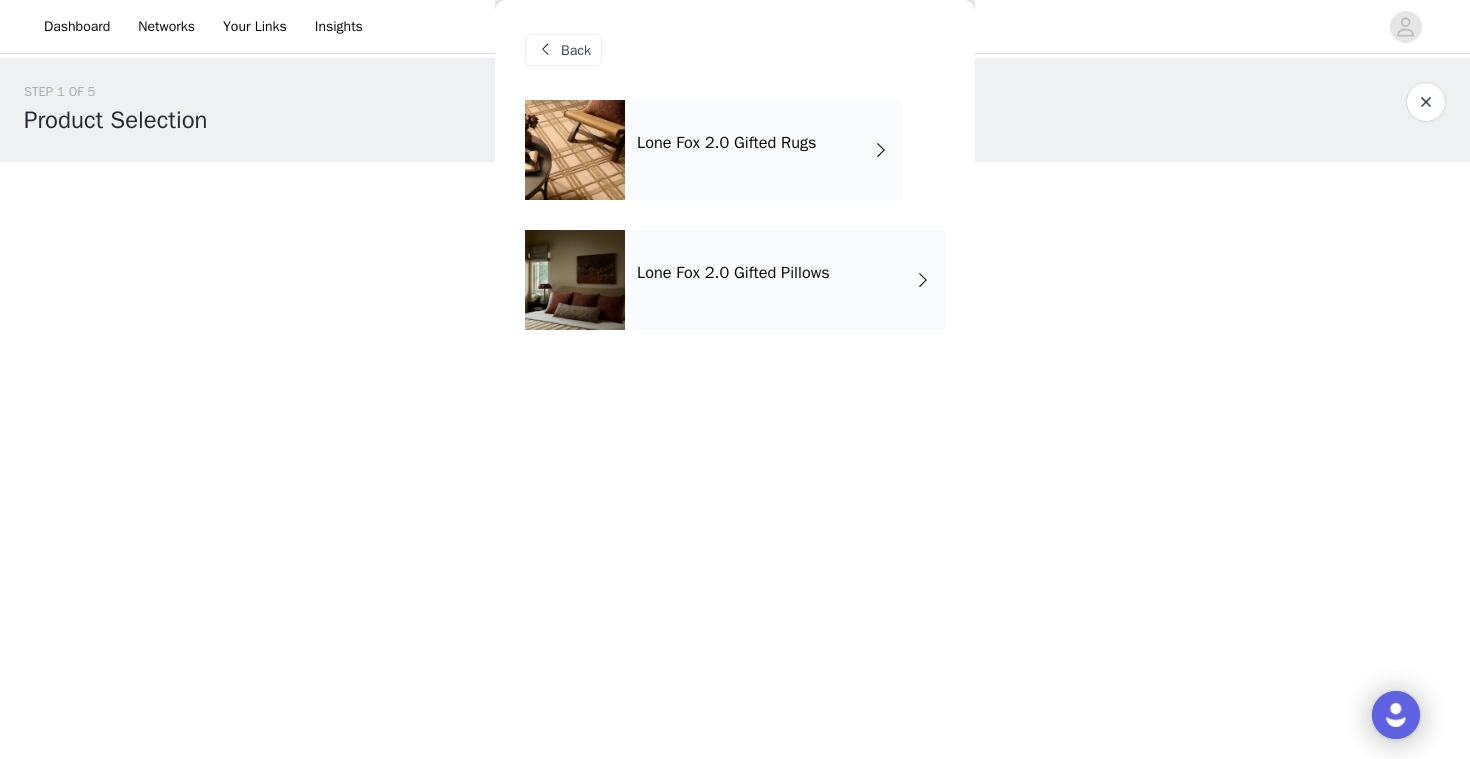 click on "Lone Fox 2.0 Gifted Rugs" at bounding box center (764, 150) 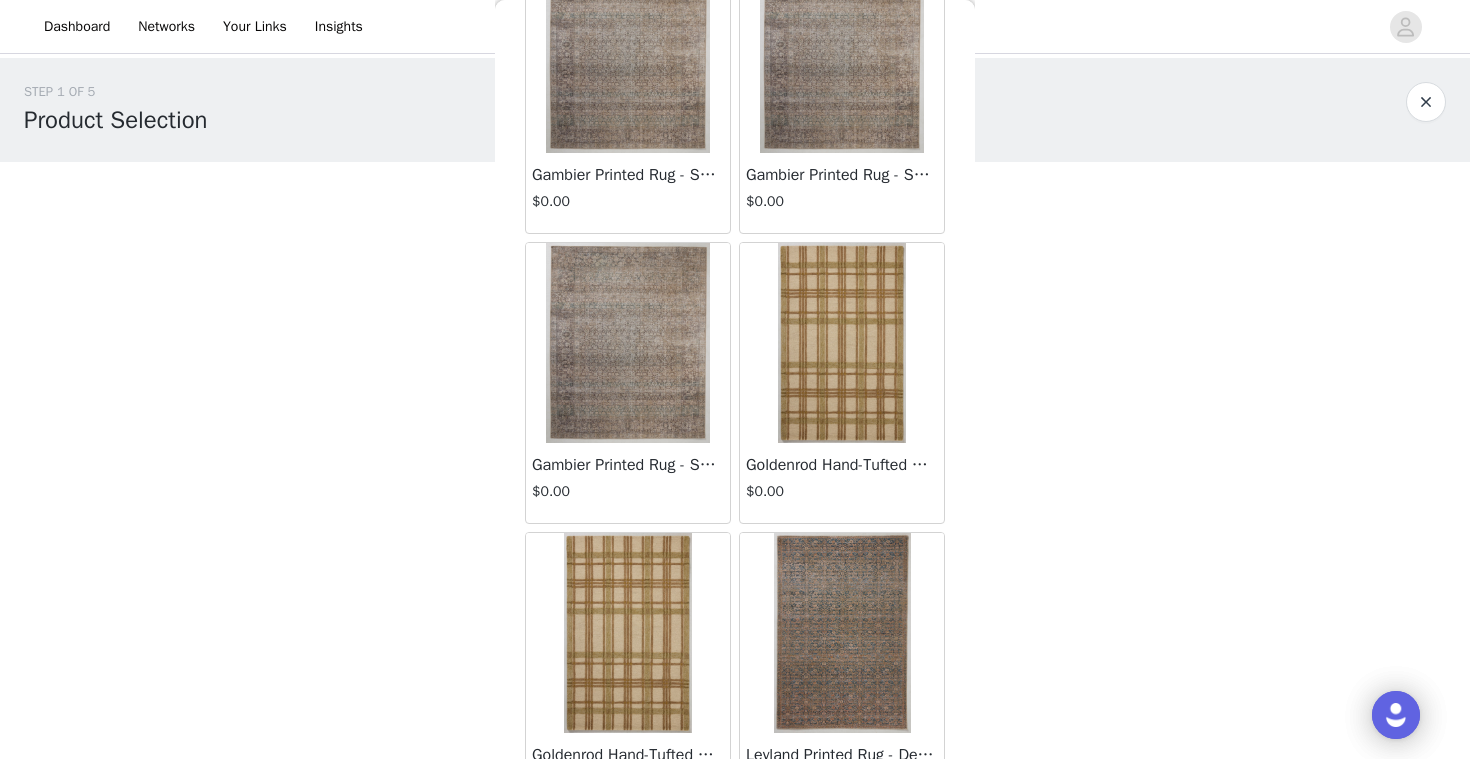 scroll, scrollTop: 2301, scrollLeft: 0, axis: vertical 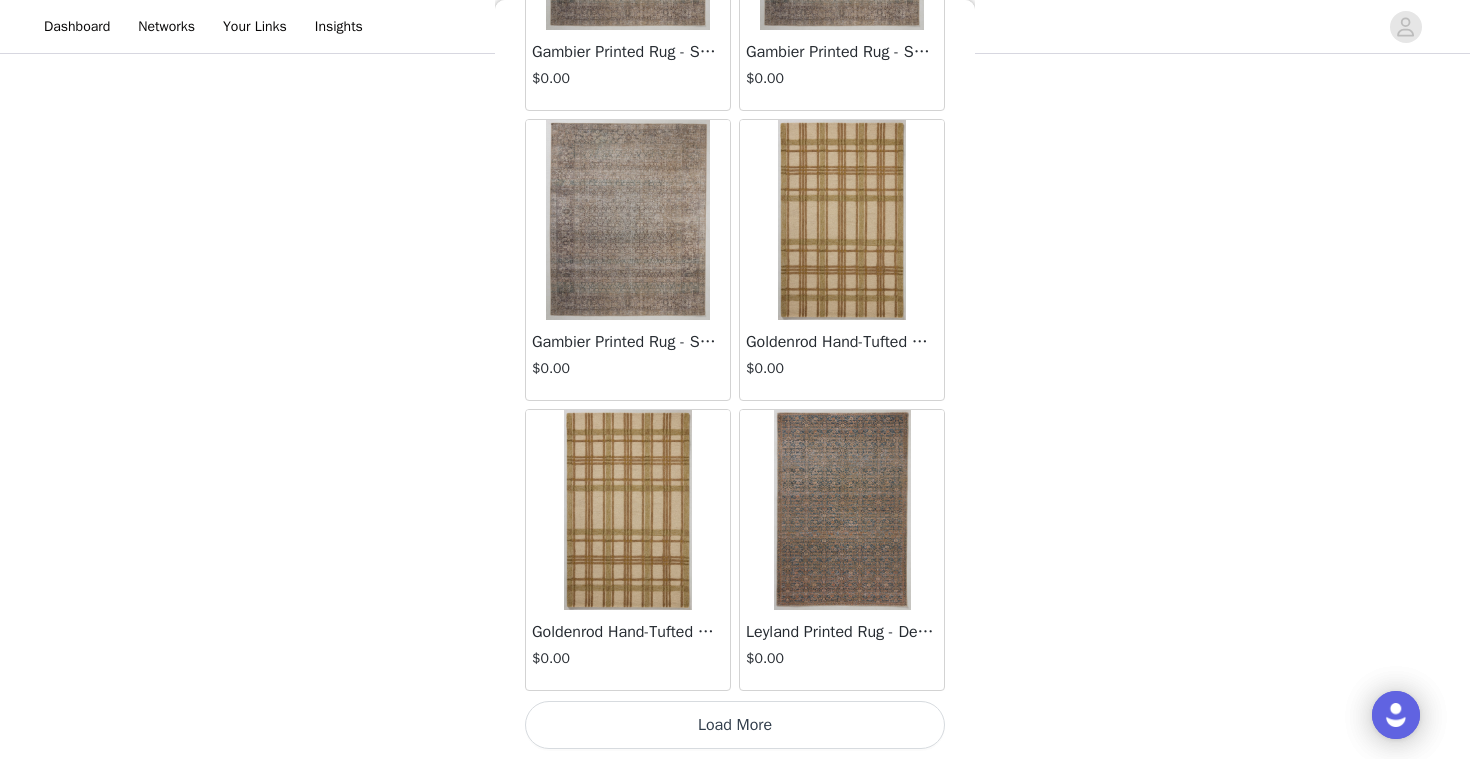 click on "Load More" at bounding box center (735, 725) 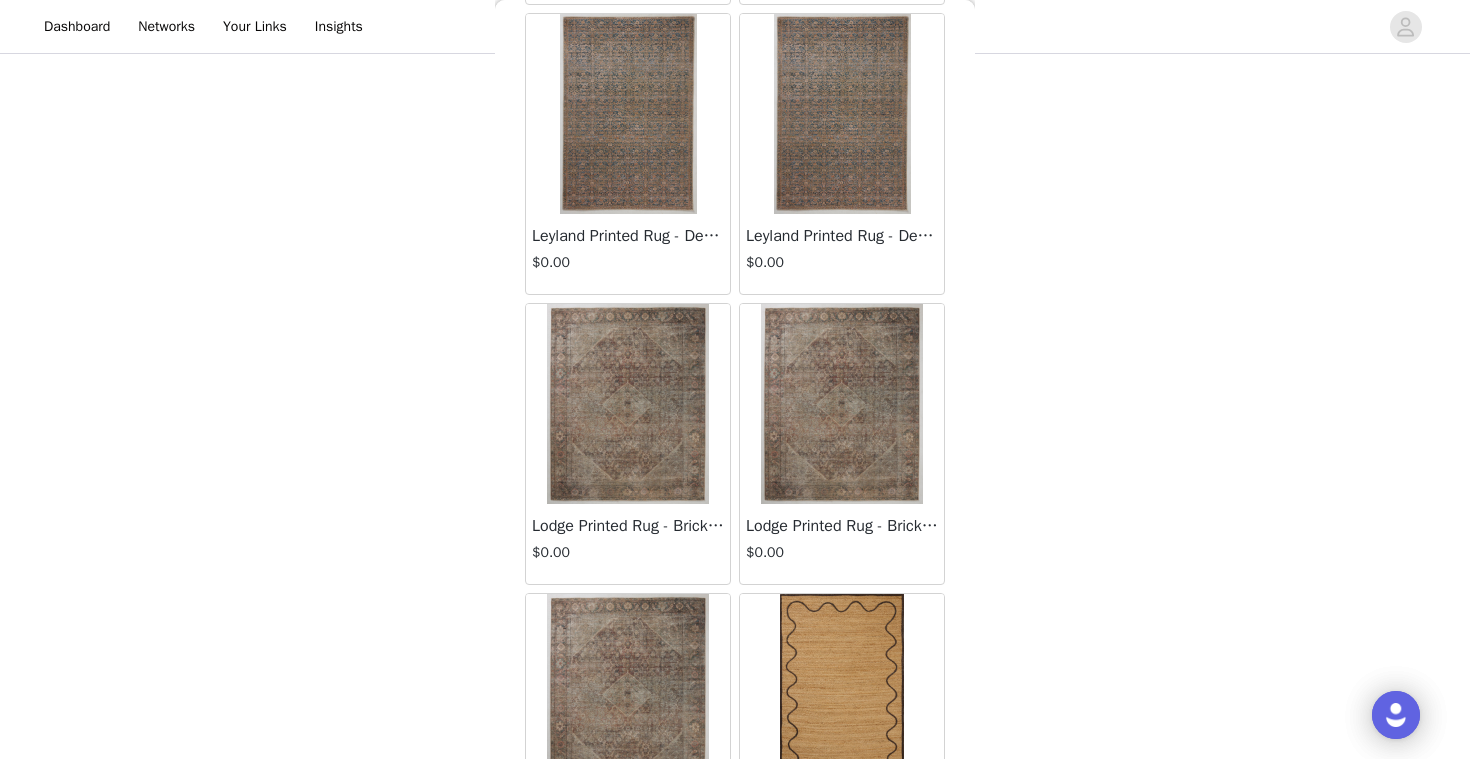 scroll, scrollTop: 3016, scrollLeft: 0, axis: vertical 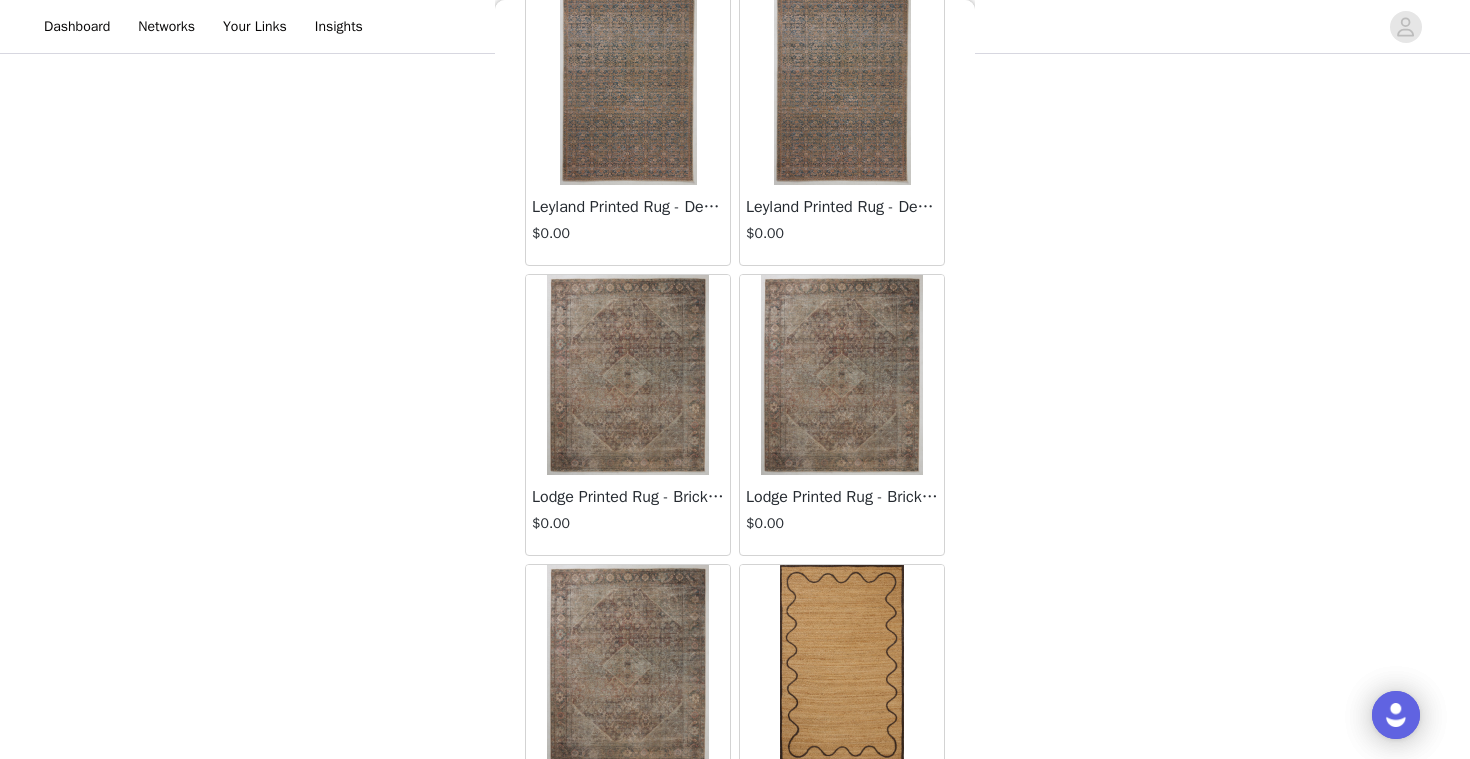 click at bounding box center [842, 375] 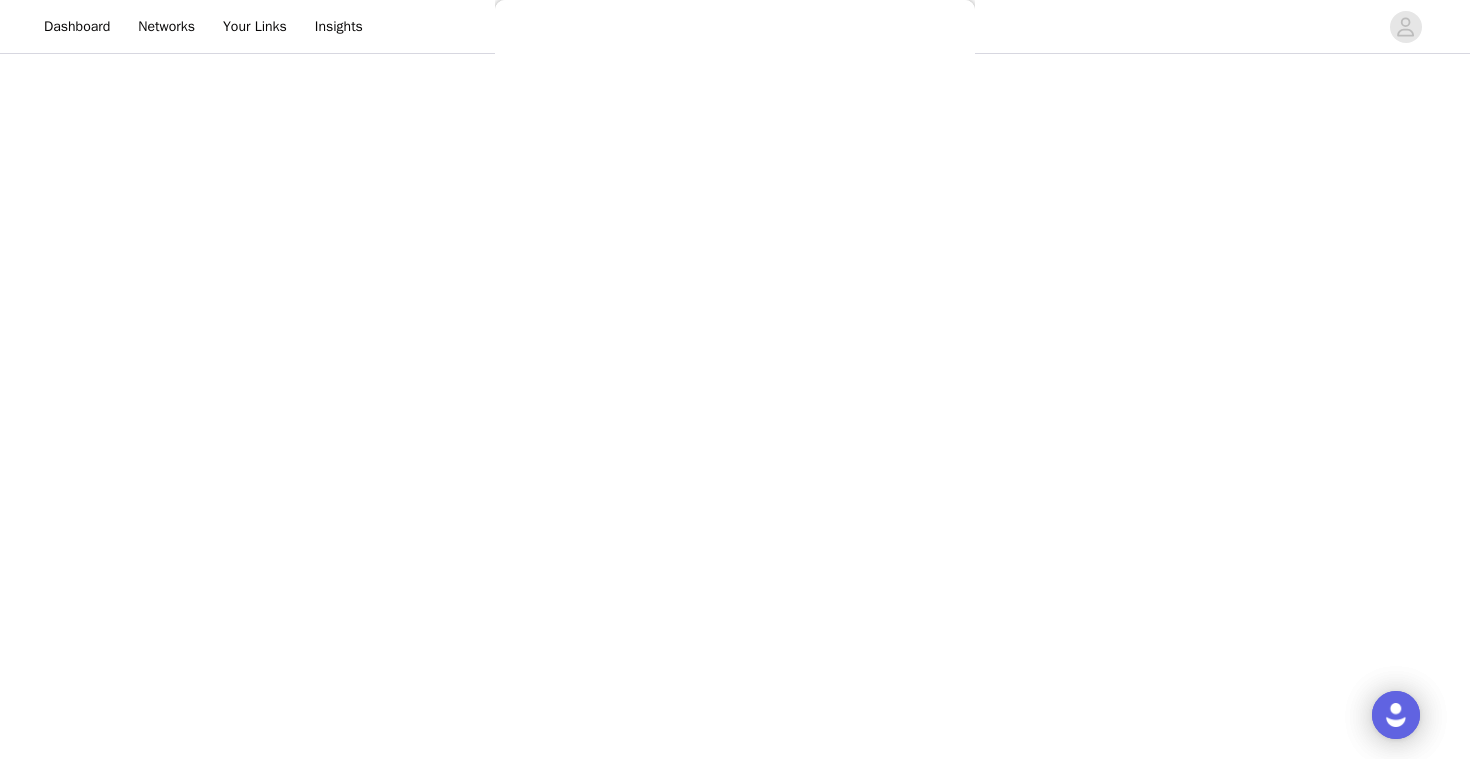 scroll, scrollTop: 0, scrollLeft: 0, axis: both 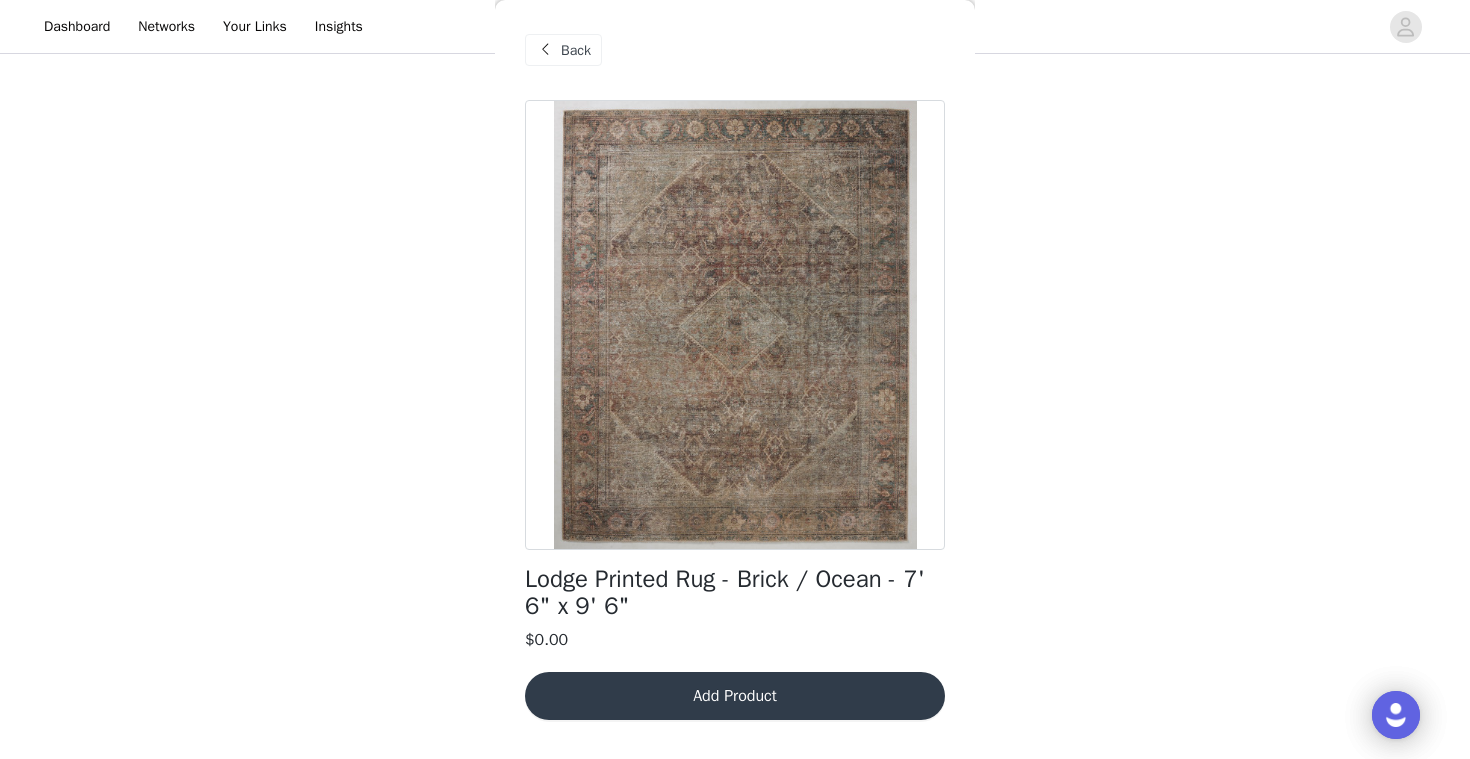 click on "Back" at bounding box center [563, 50] 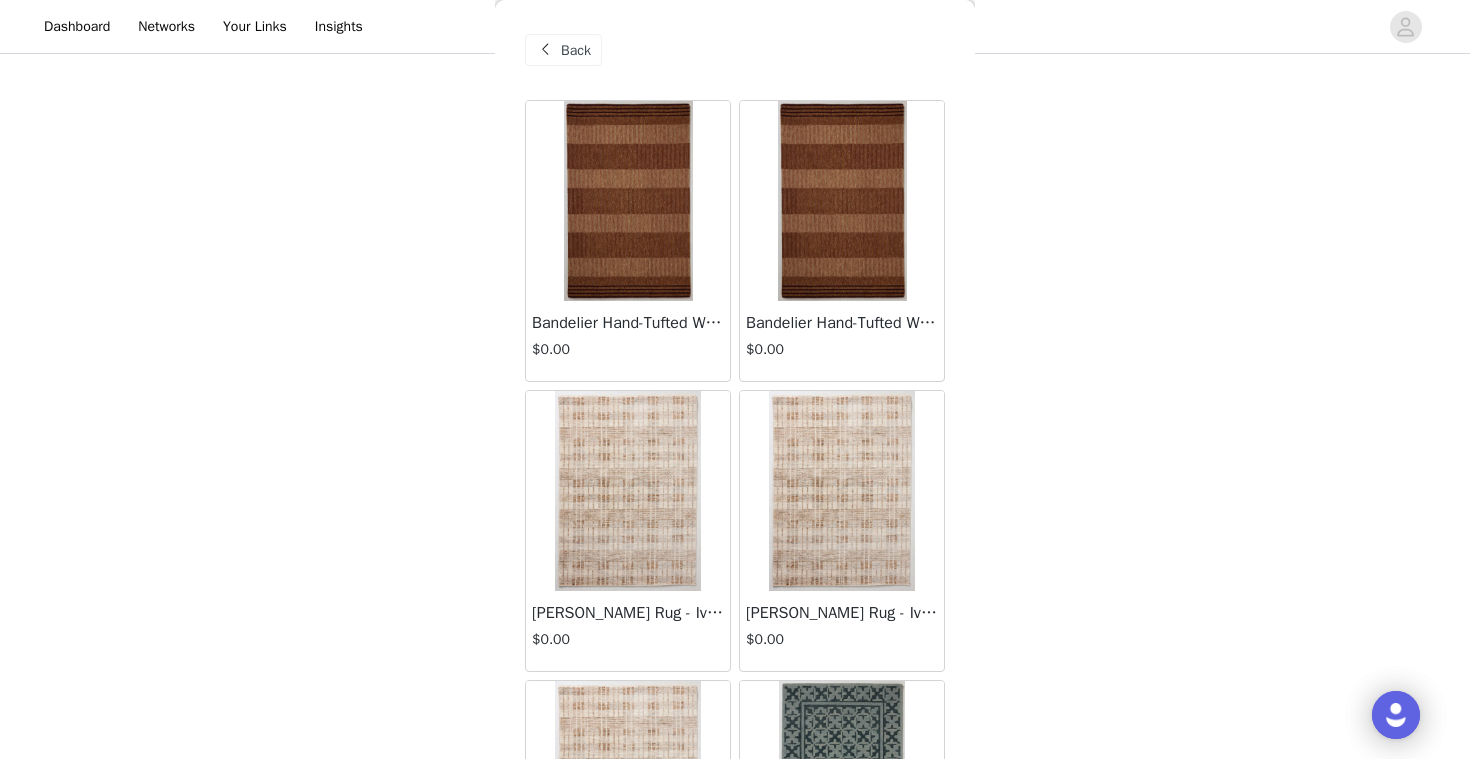 click on "Back" at bounding box center [576, 50] 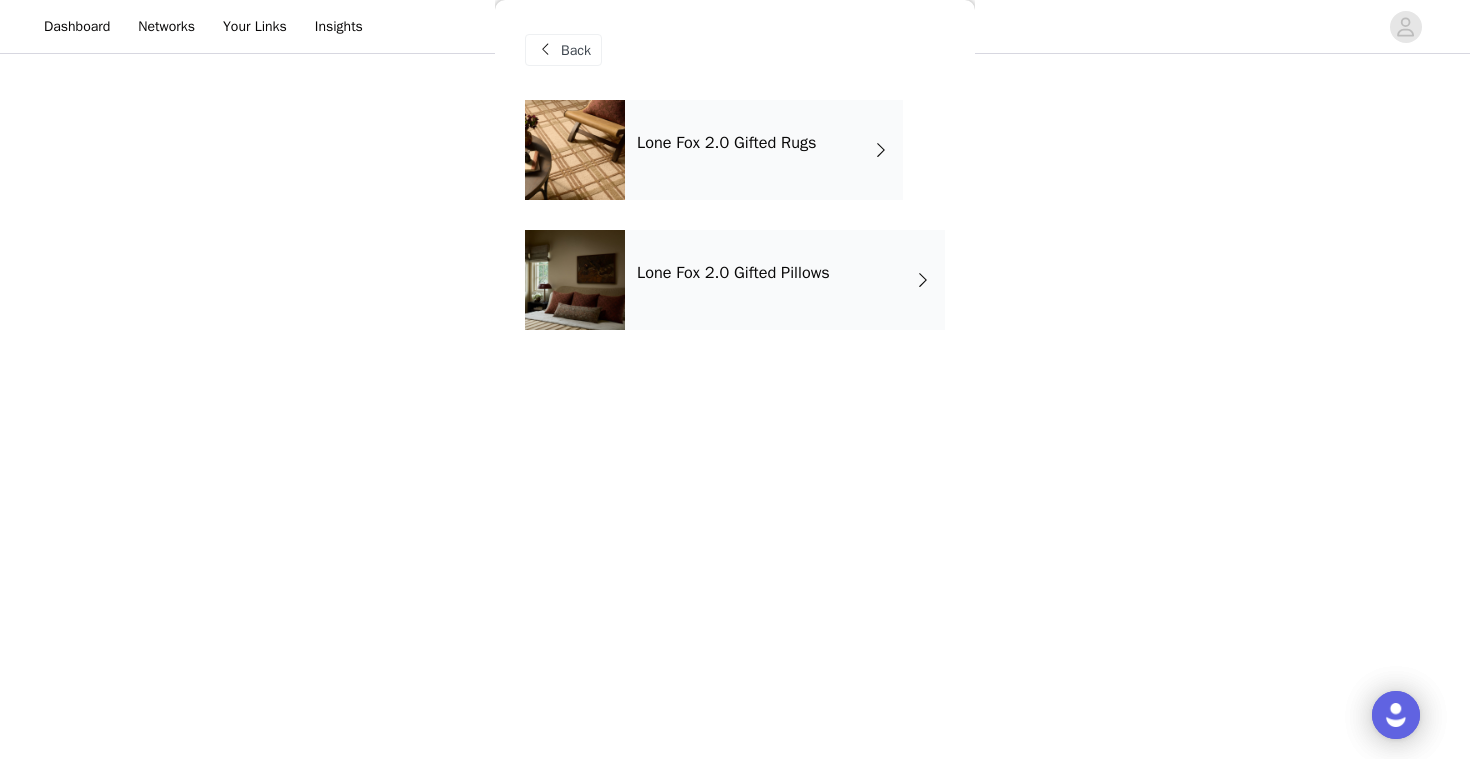 click on "Lone Fox 2.0 Gifted Pillows" at bounding box center [733, 273] 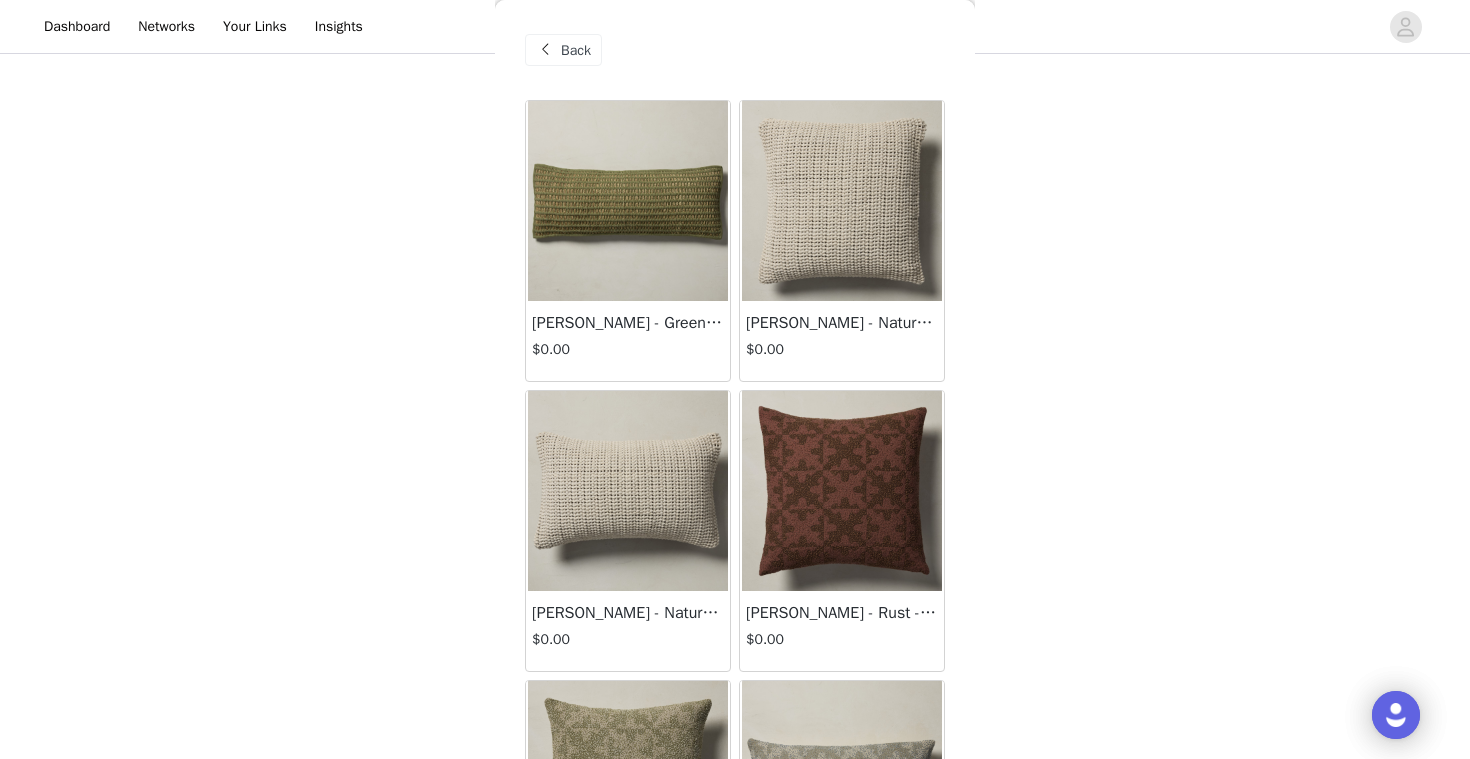 click at bounding box center (842, 201) 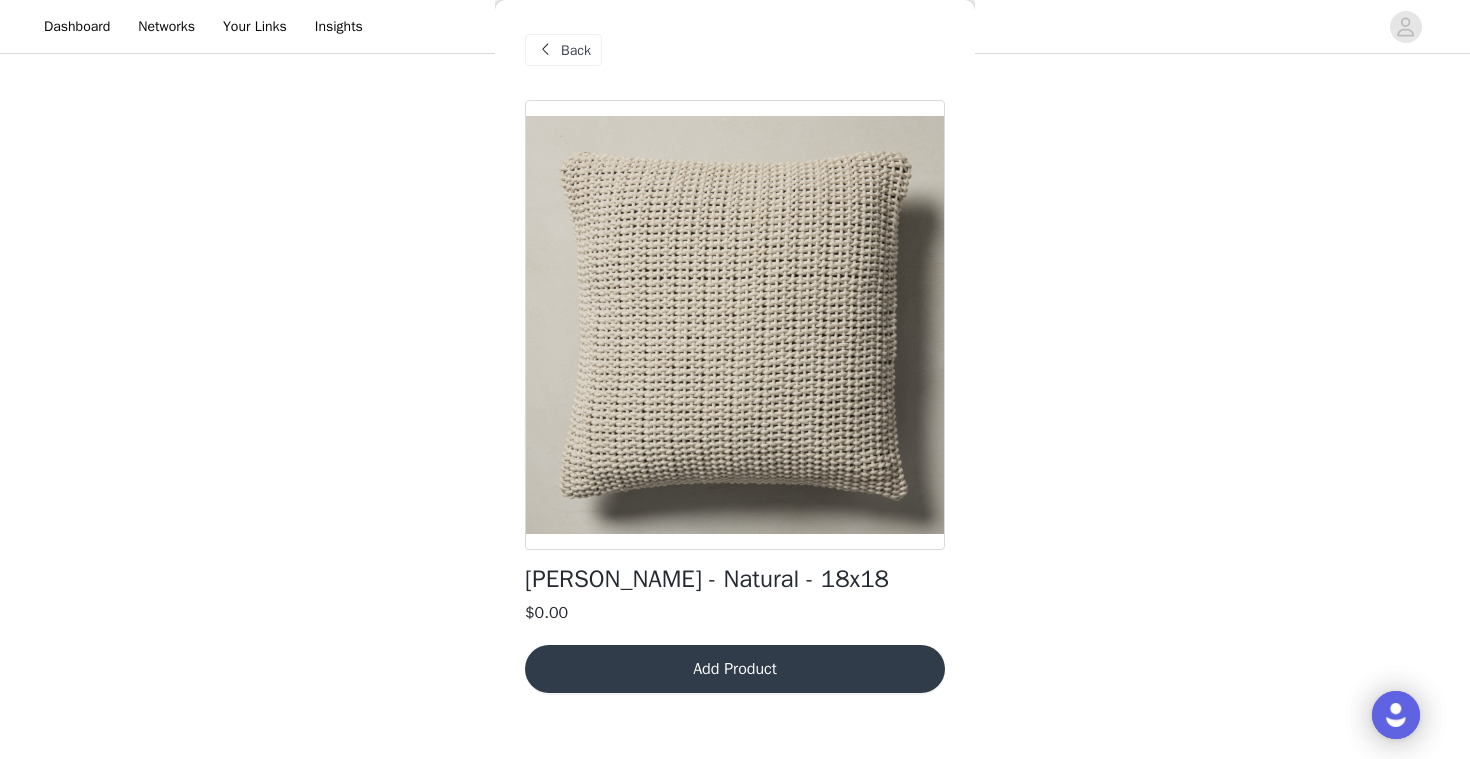 click on "Back" at bounding box center (576, 50) 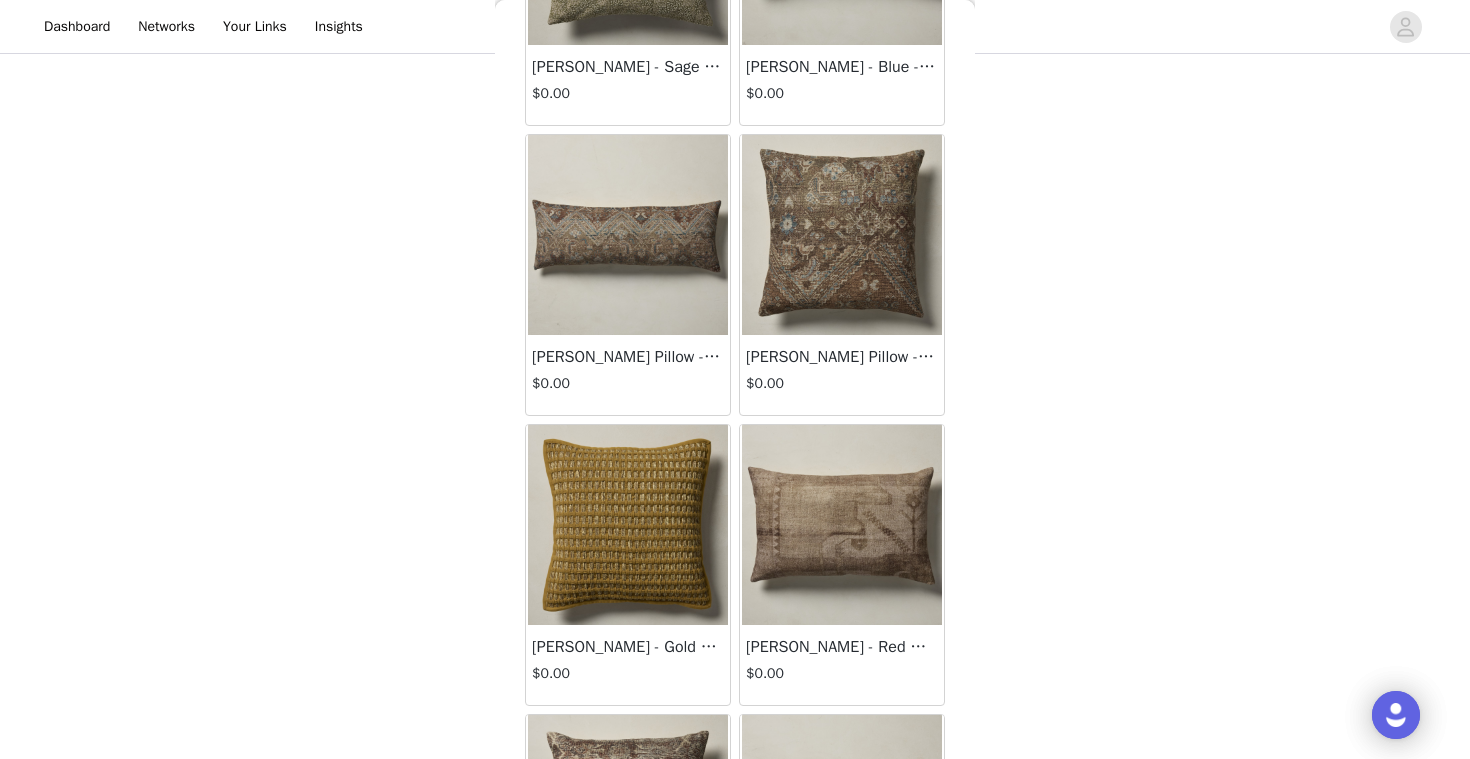 scroll, scrollTop: 856, scrollLeft: 0, axis: vertical 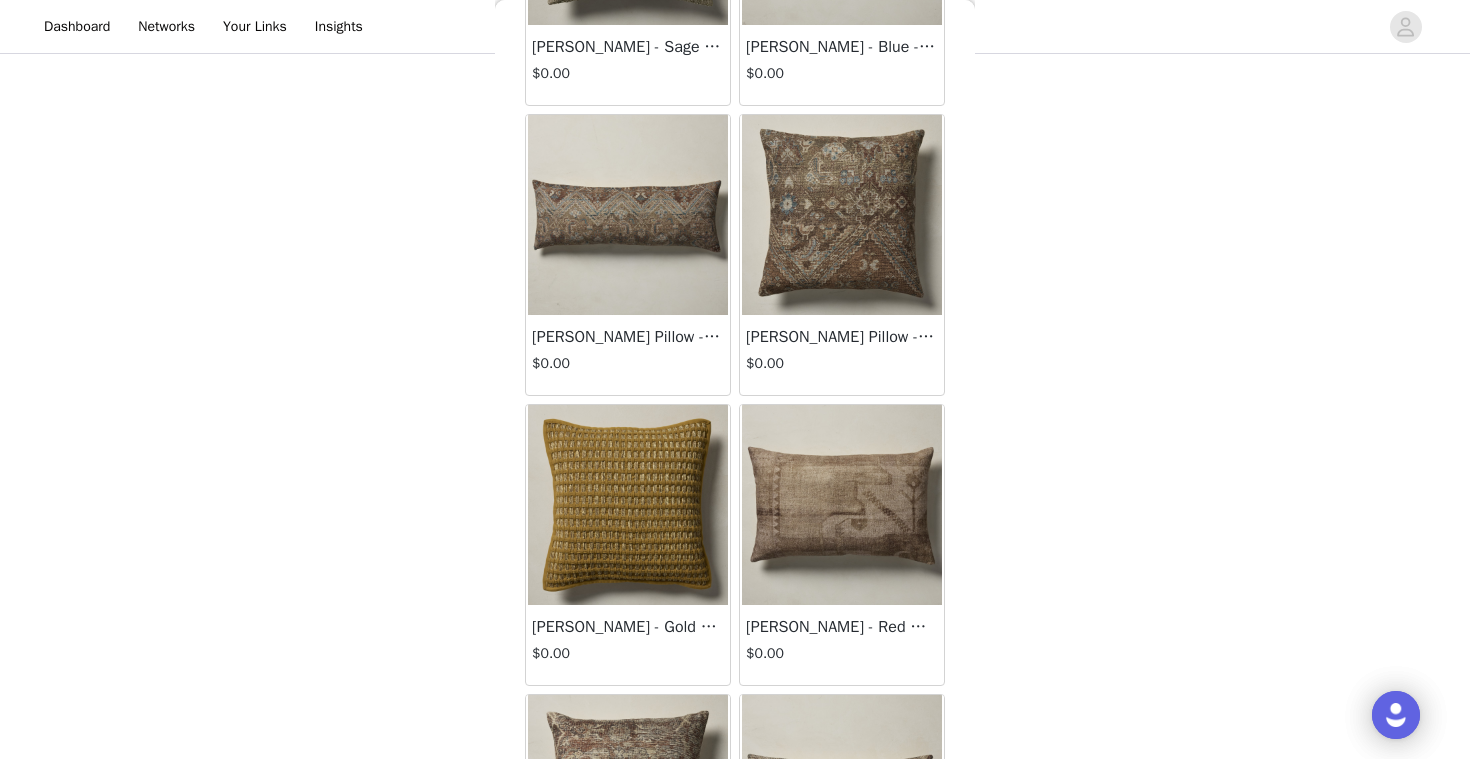 click at bounding box center (842, 505) 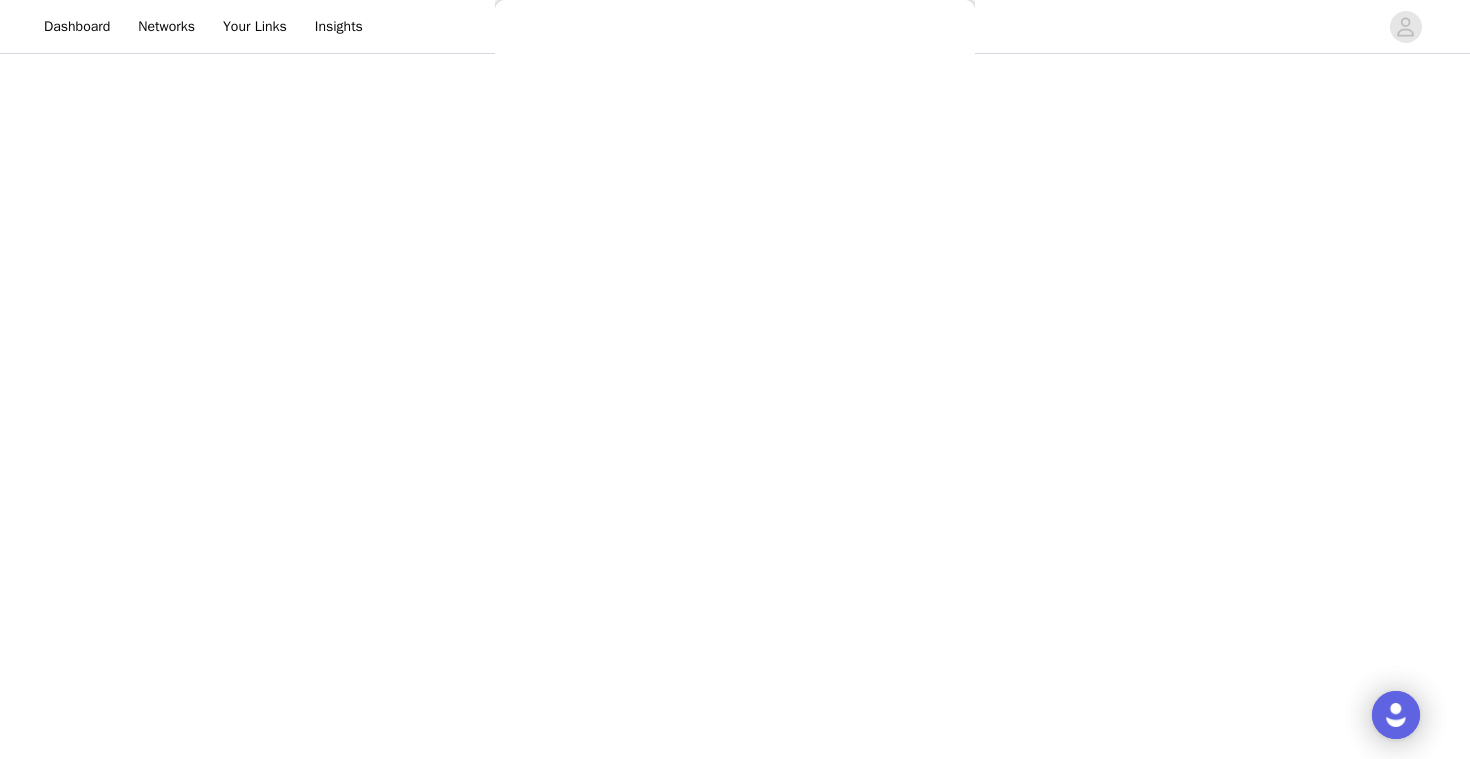 scroll, scrollTop: 0, scrollLeft: 0, axis: both 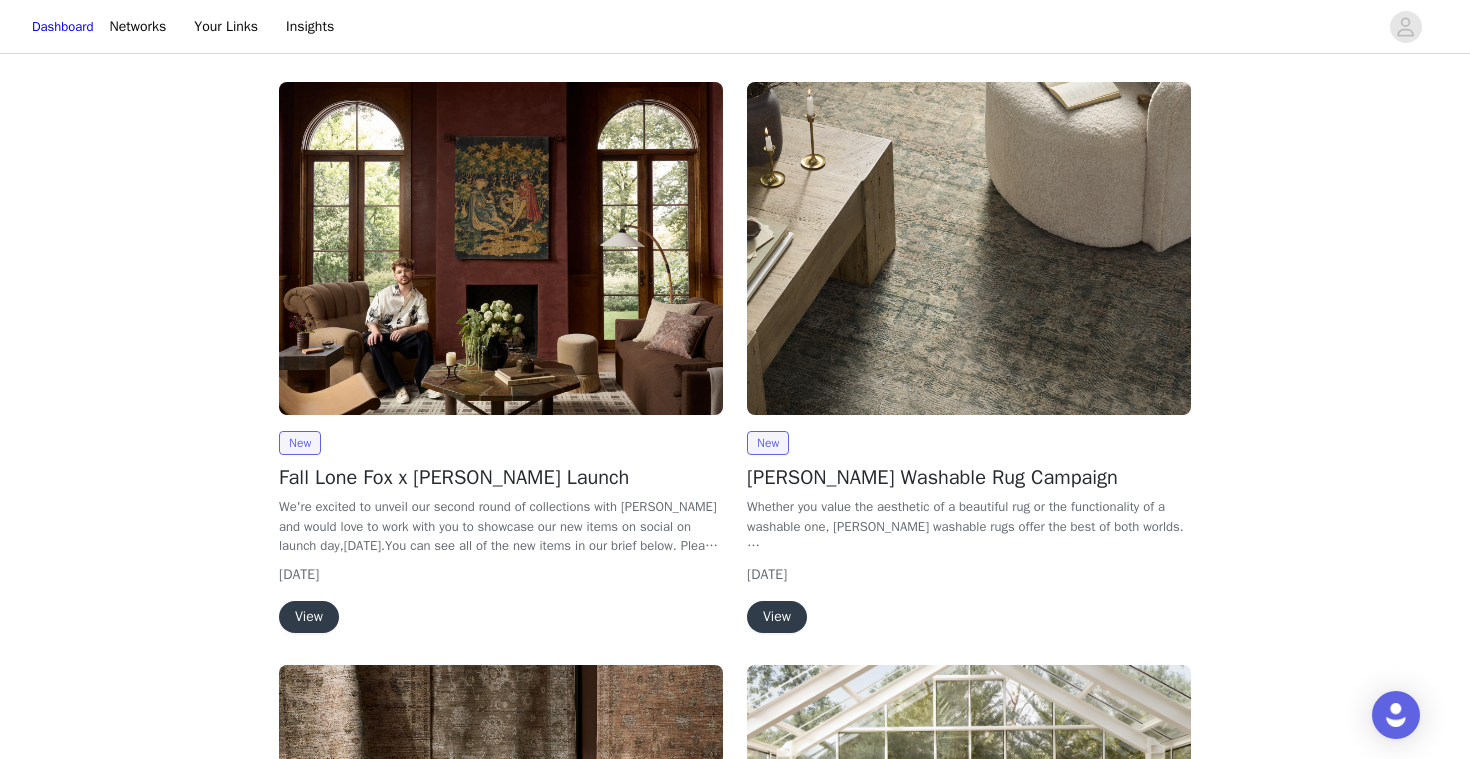 click on "View" at bounding box center (309, 617) 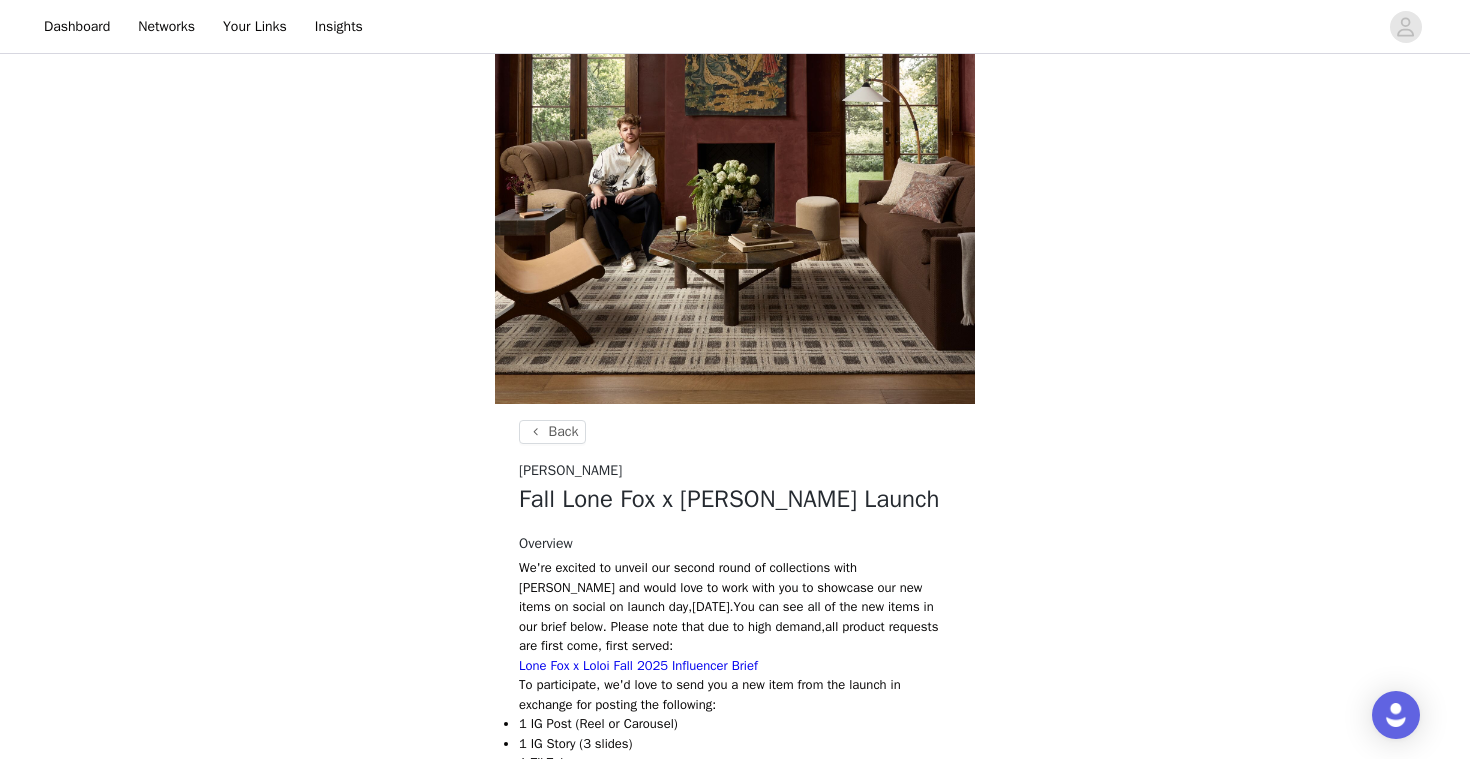 scroll, scrollTop: 259, scrollLeft: 0, axis: vertical 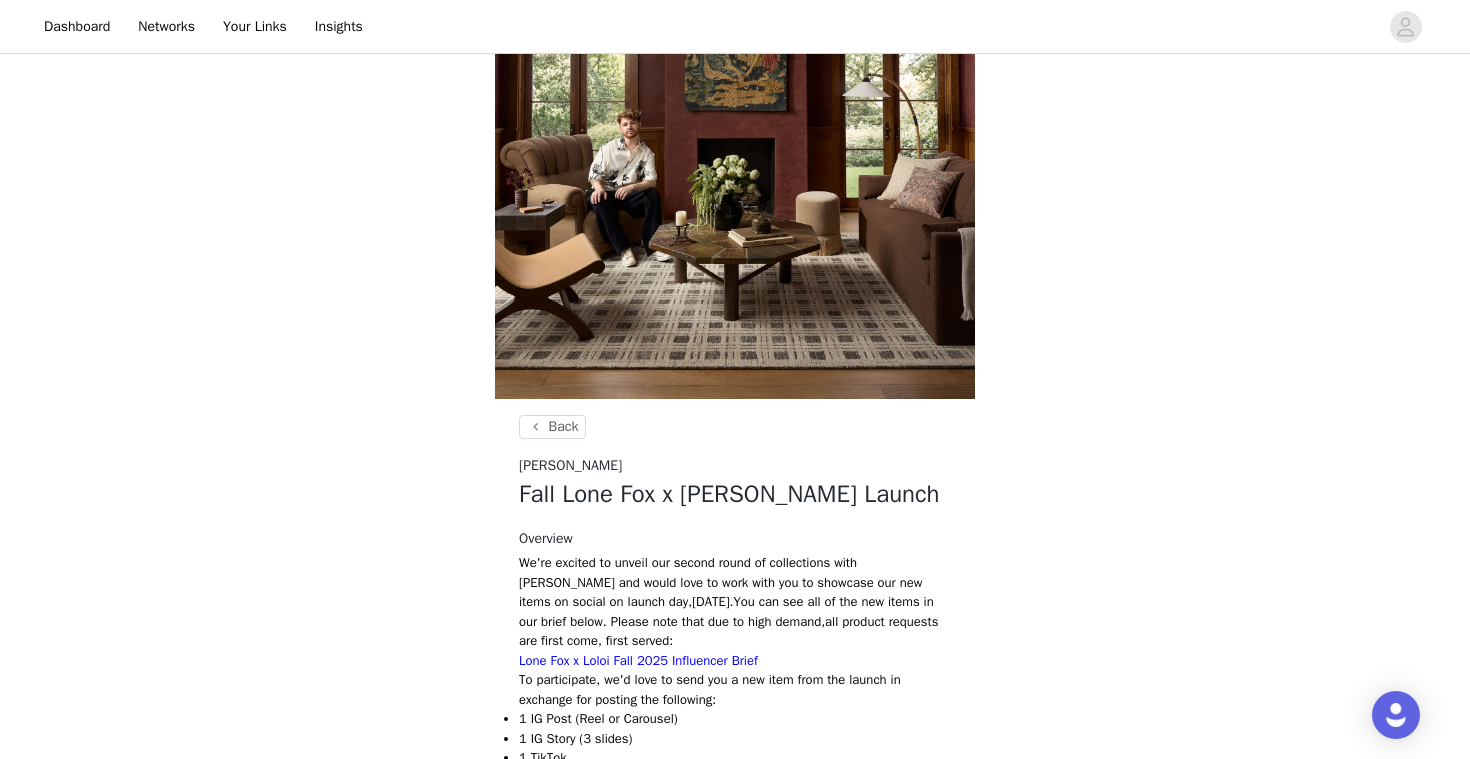 click on "To participate, we'd love to send you a new item from the launch in exchange for posting the following:" at bounding box center [735, 689] 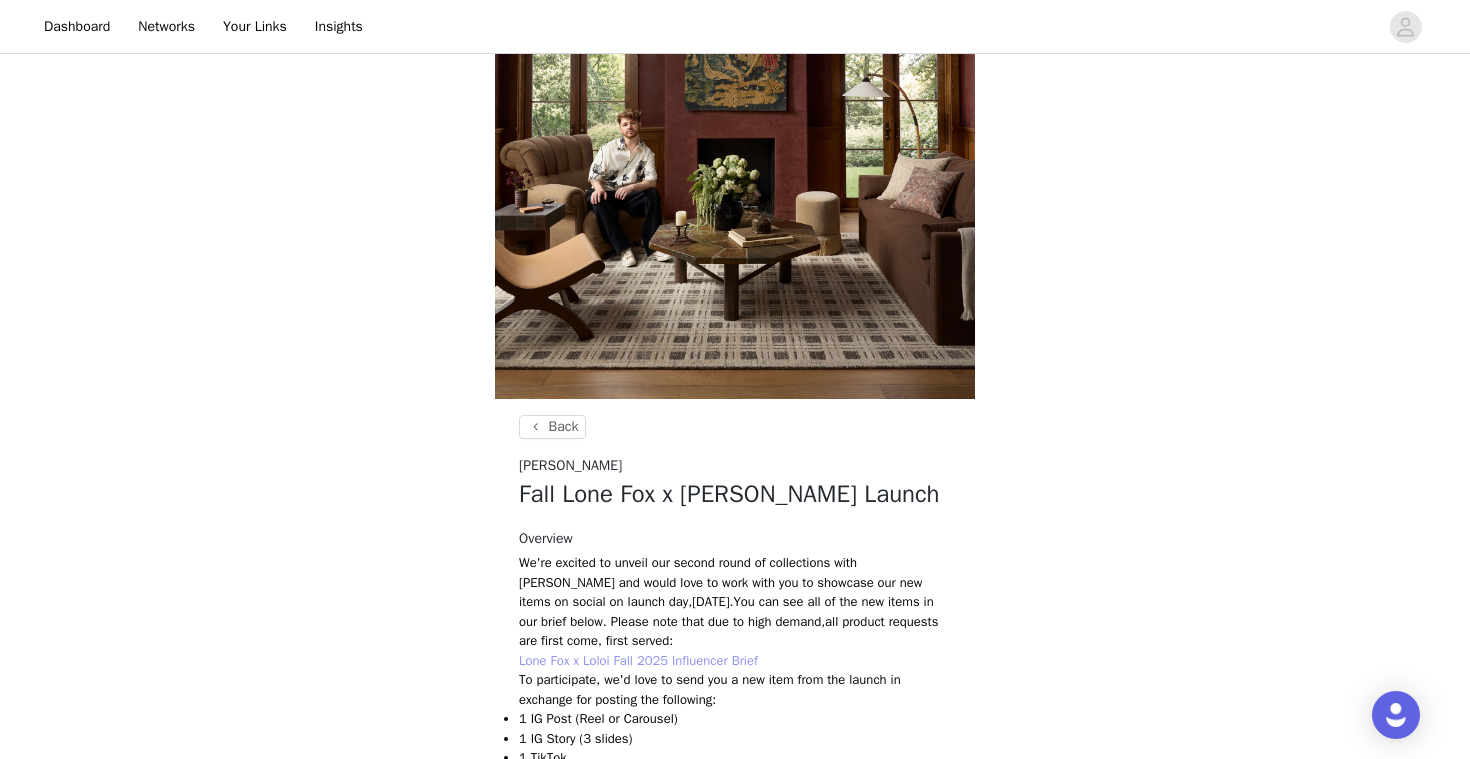 click on "Lone Fox x Loloi Fall 2025 Influencer Brief" at bounding box center [638, 660] 